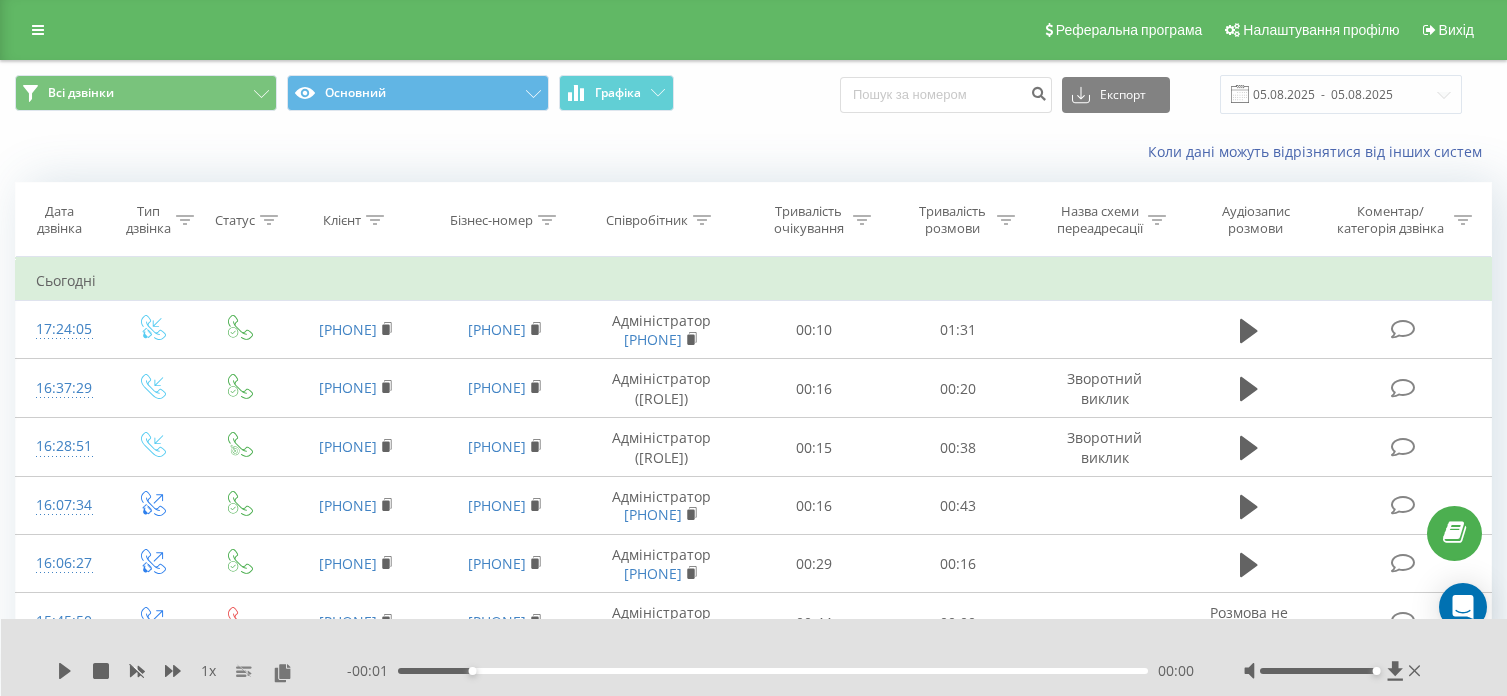 scroll, scrollTop: 0, scrollLeft: 0, axis: both 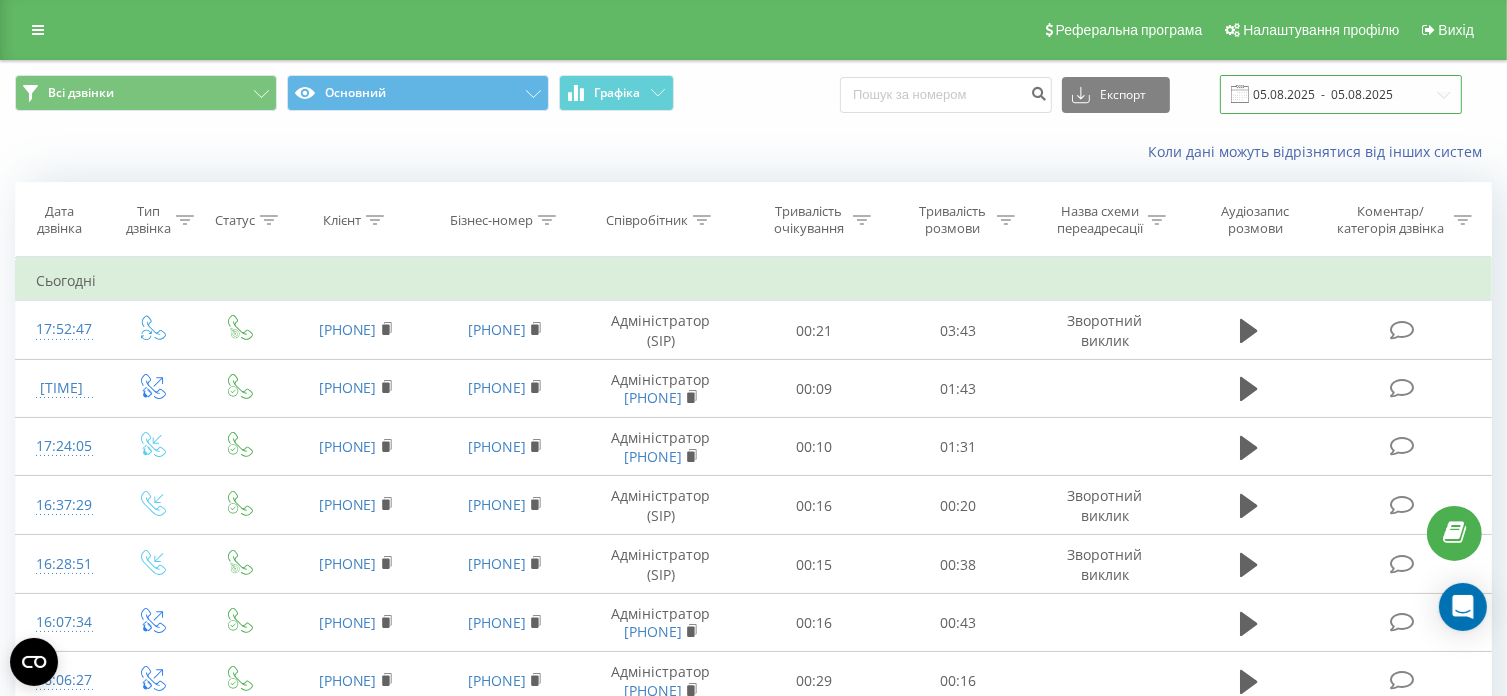 click on "05.08.2025  -  05.08.2025" at bounding box center (1341, 94) 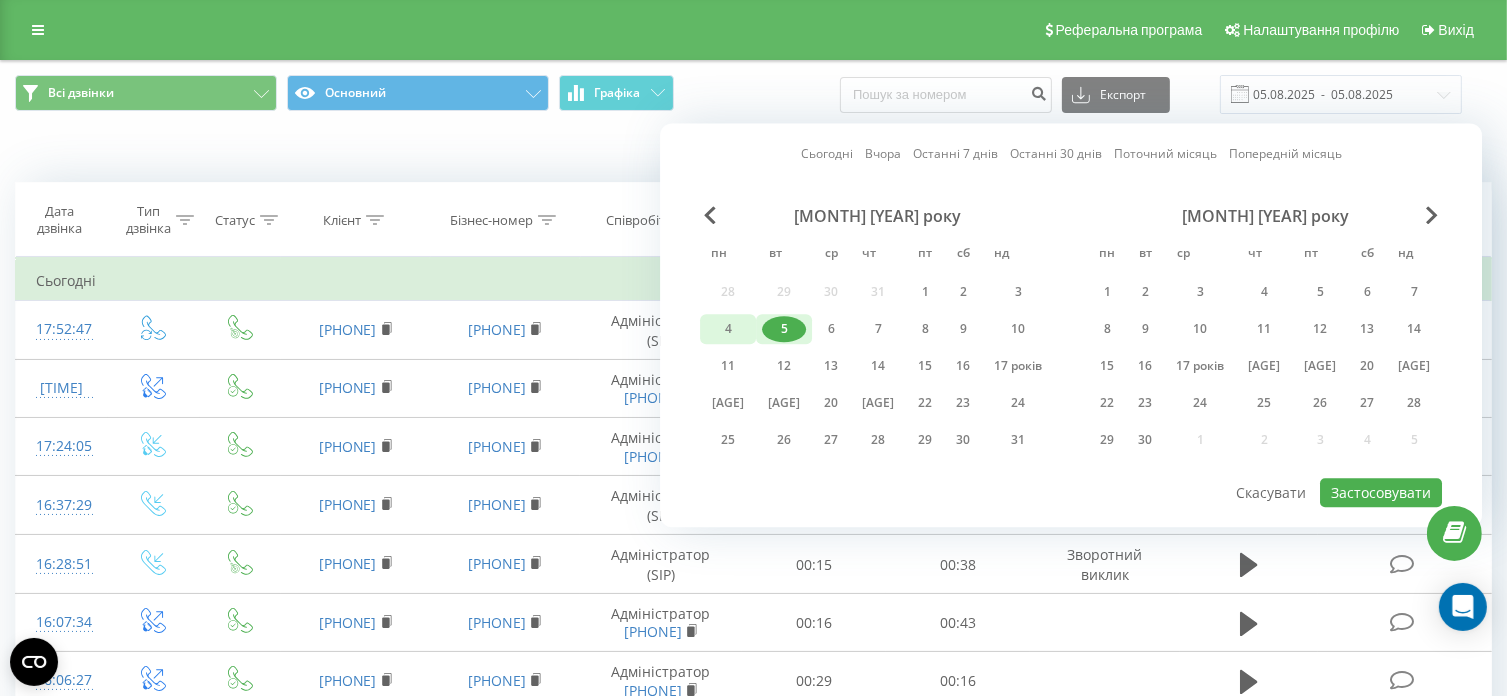 click on "4" at bounding box center (728, 329) 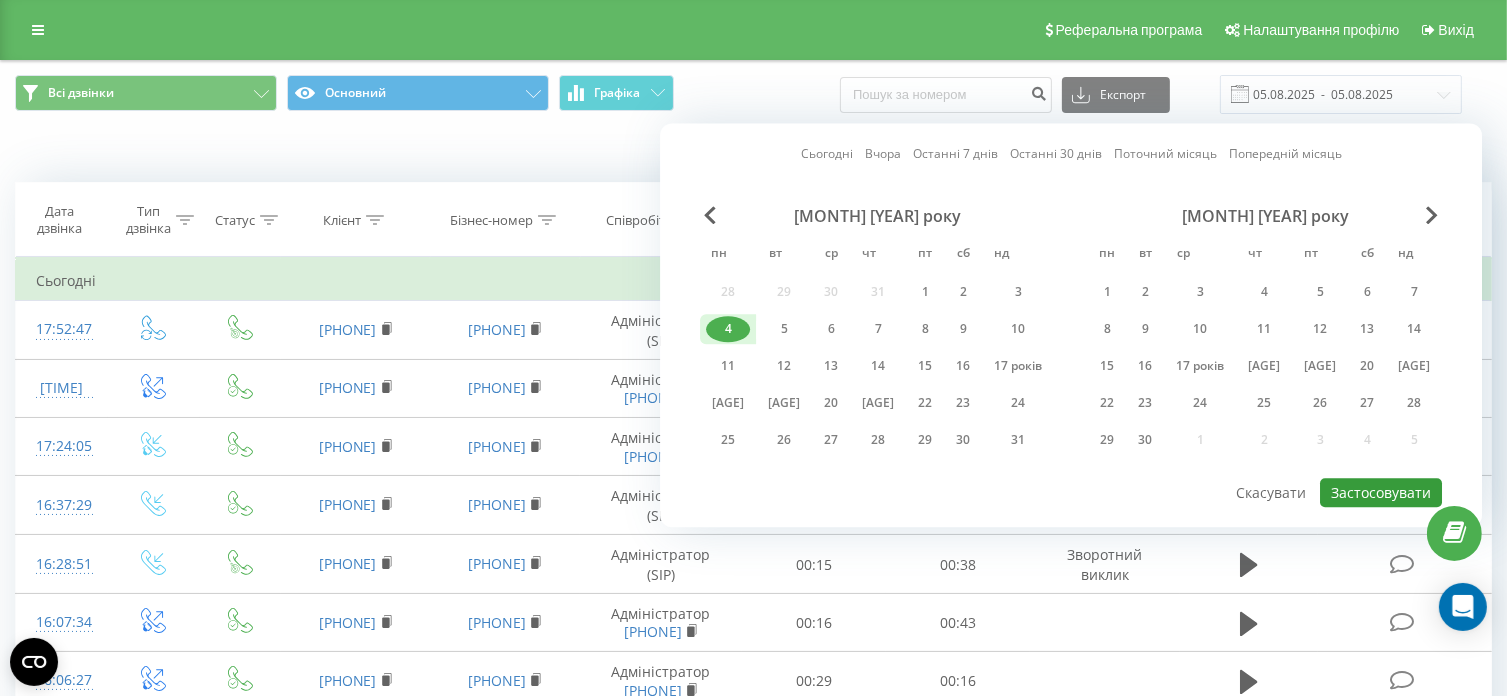 click on "Застосовувати" at bounding box center [1381, 492] 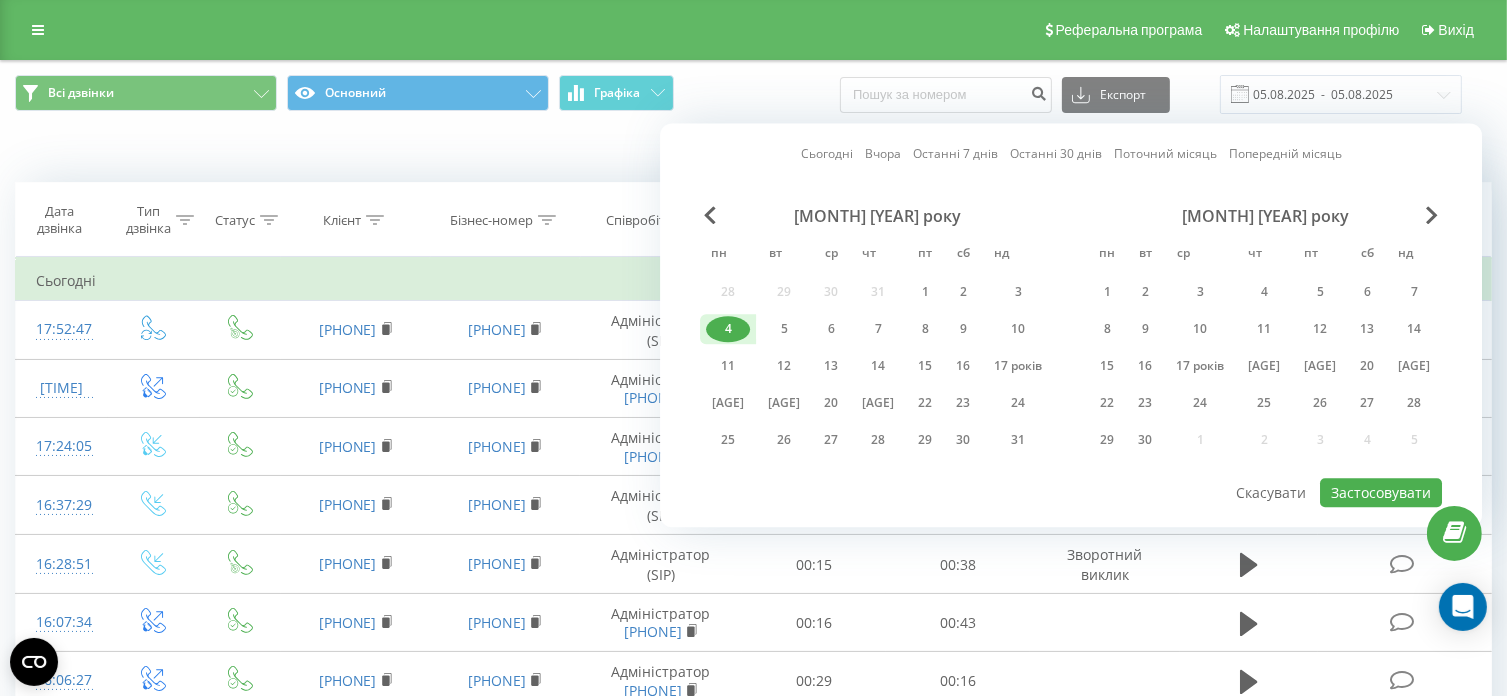 type on "04.08.2025  -  04.08.2025" 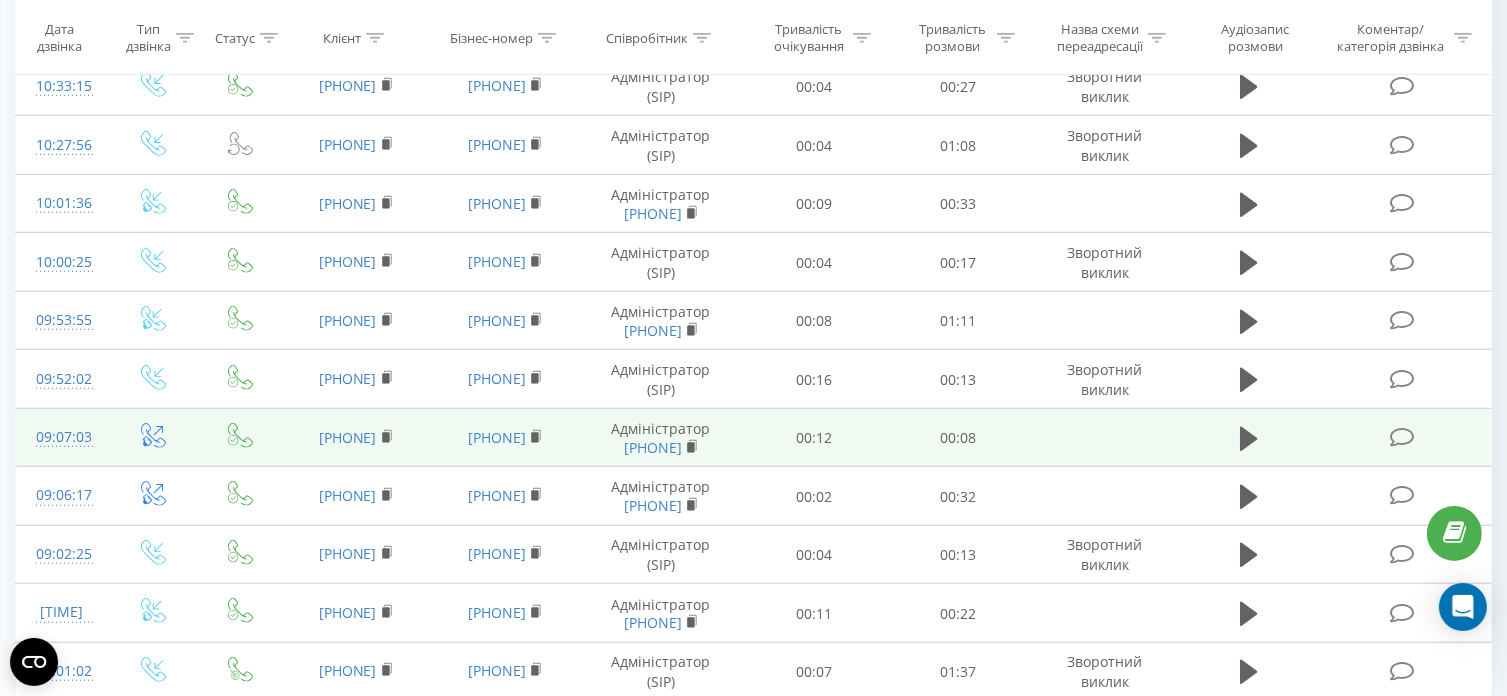 scroll, scrollTop: 1507, scrollLeft: 0, axis: vertical 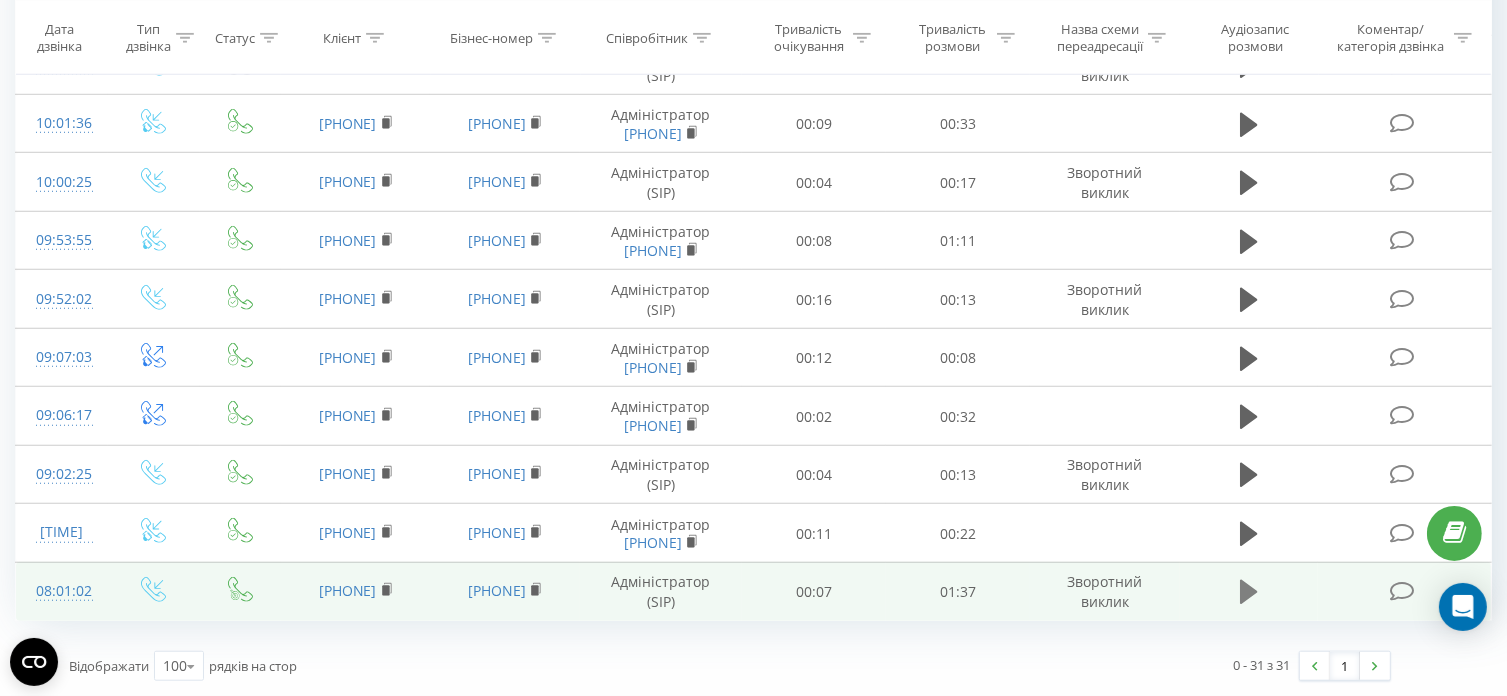 click 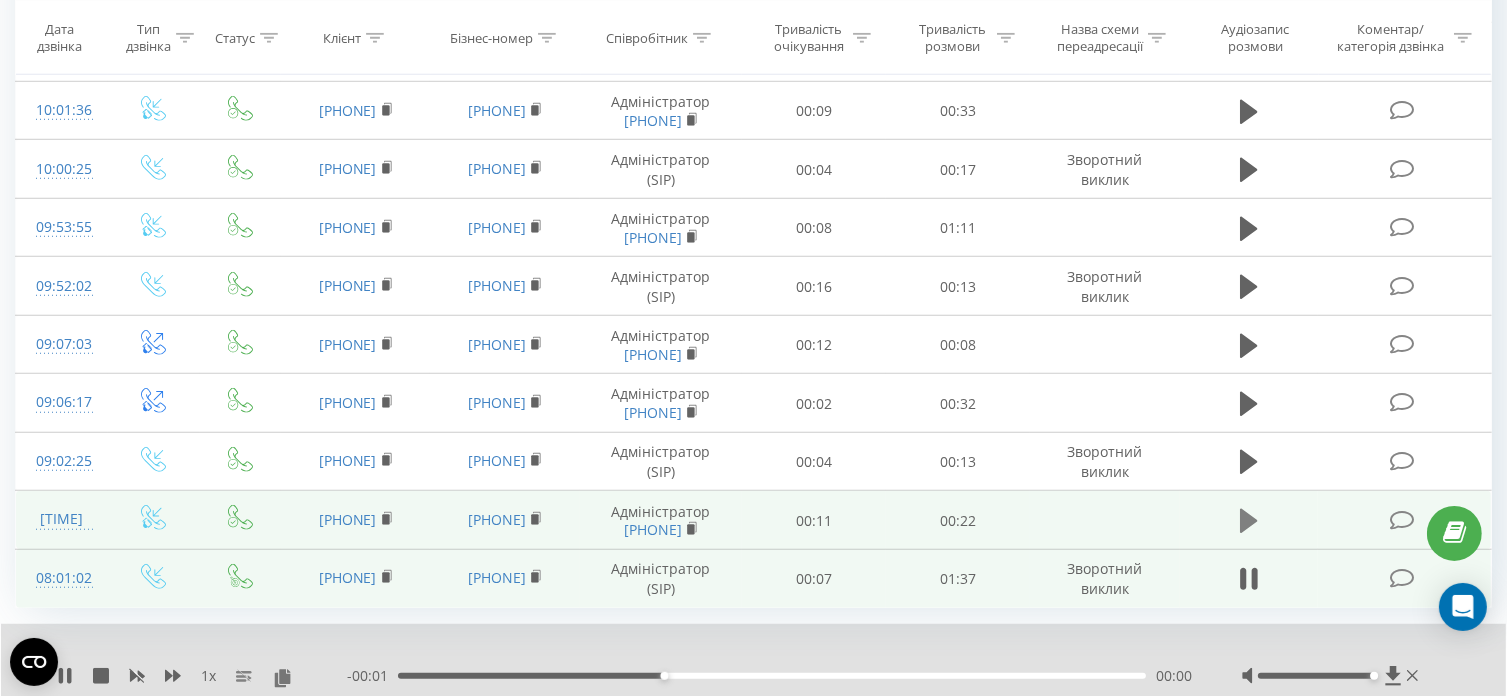click 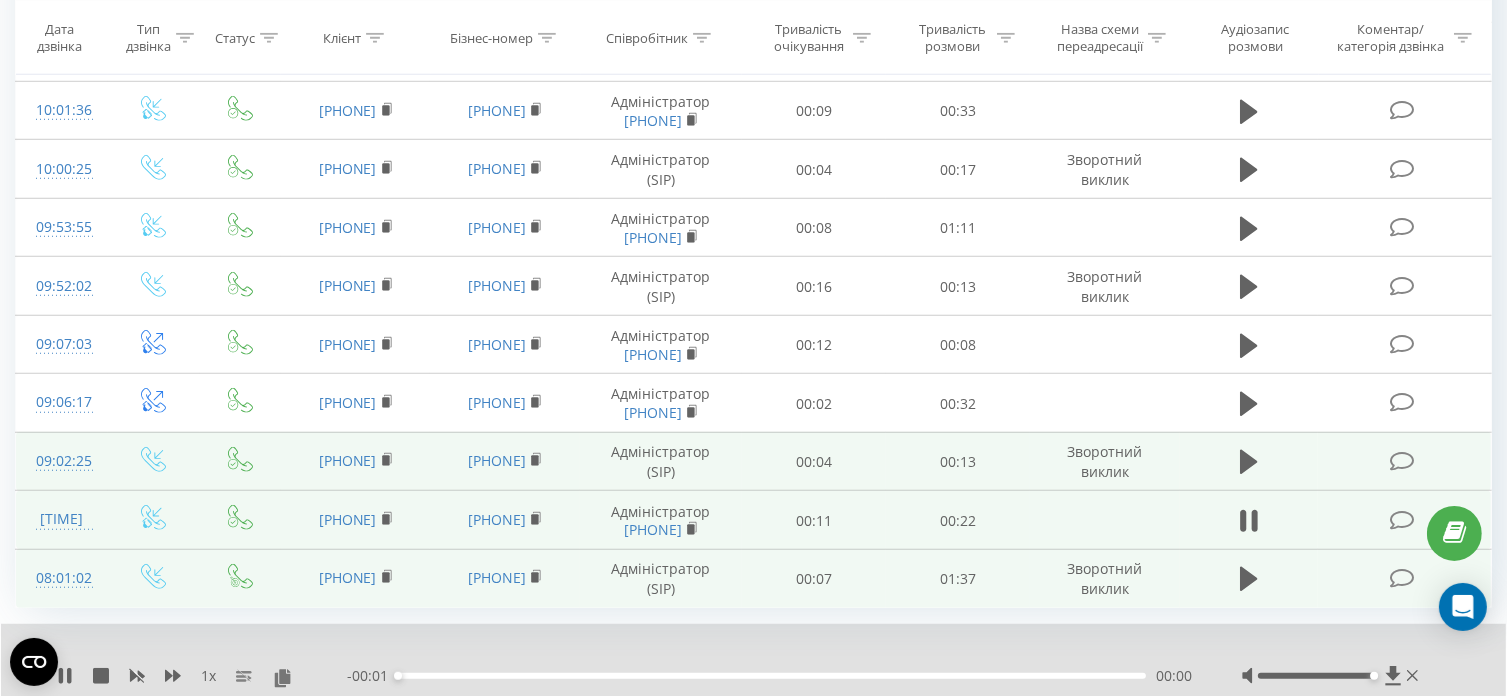 scroll, scrollTop: 1604, scrollLeft: 0, axis: vertical 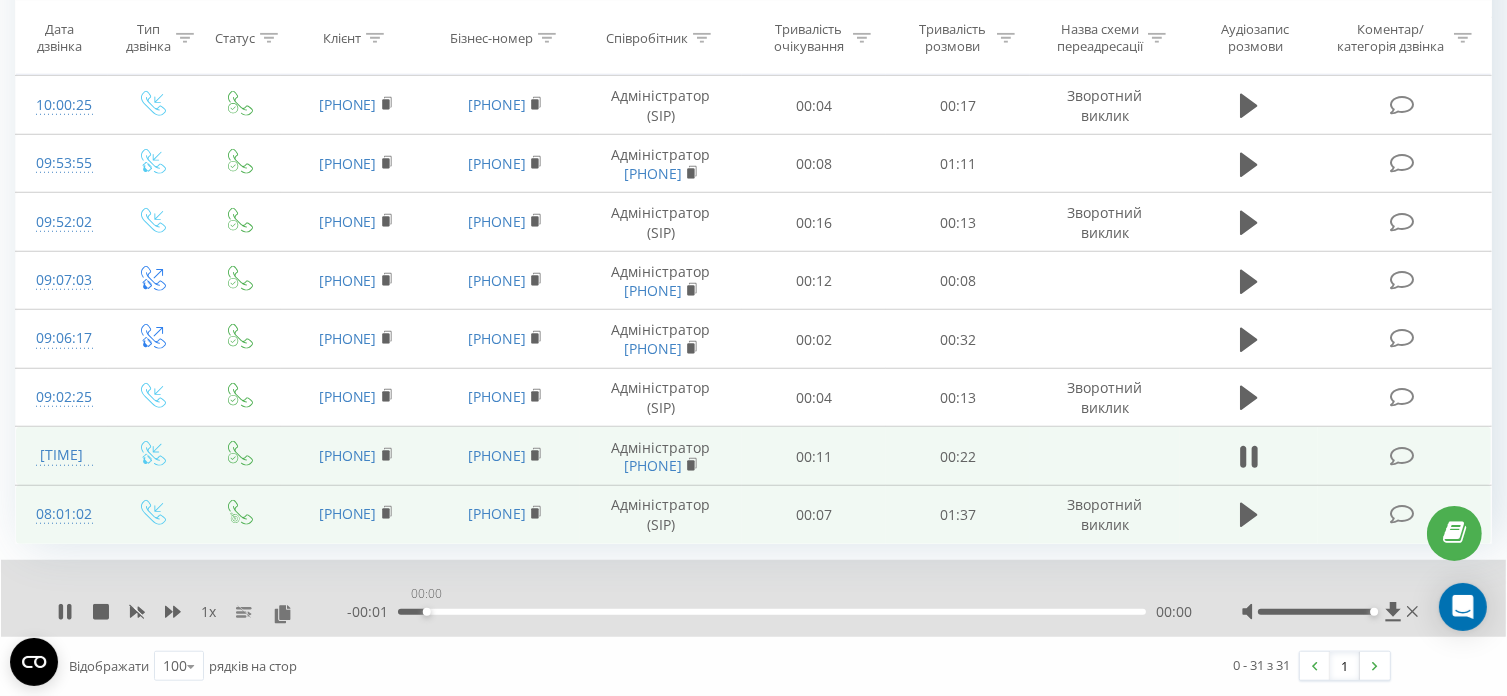 click on "00:00" at bounding box center [772, 612] 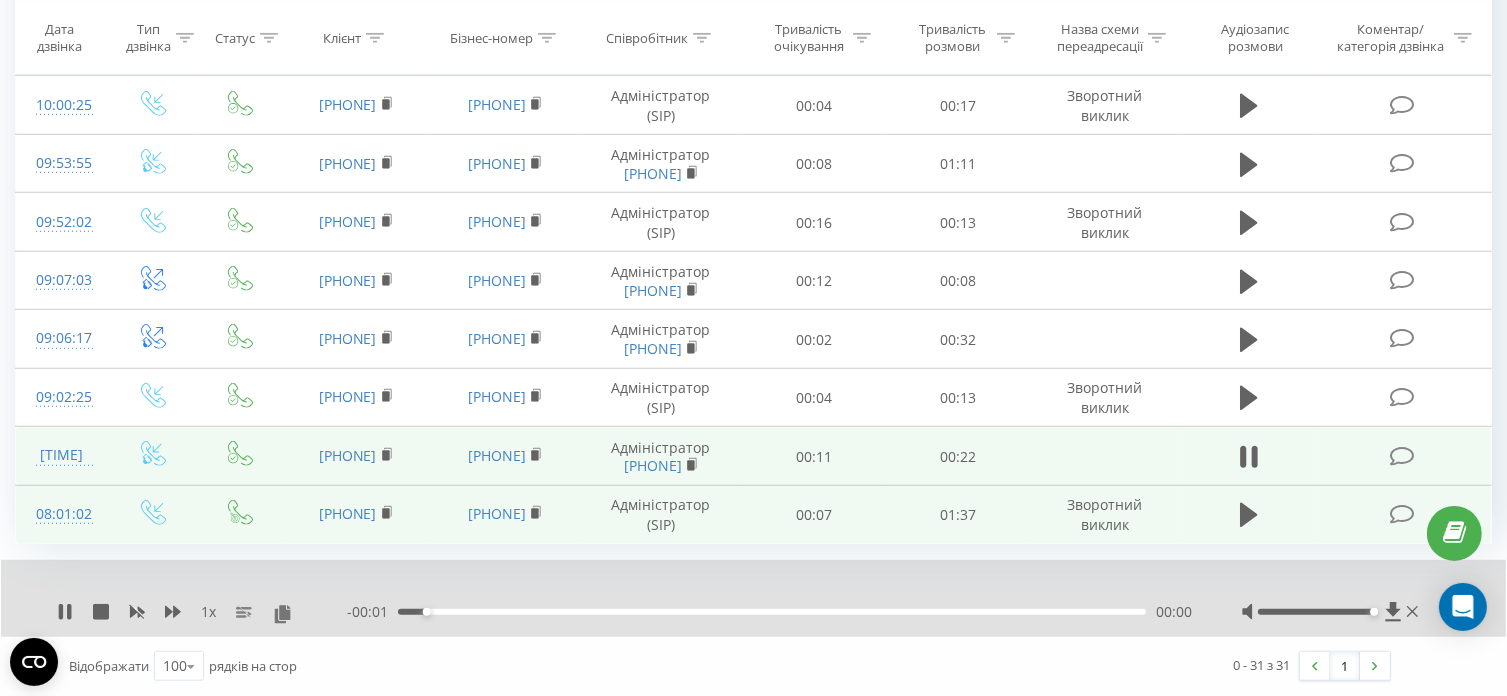 click on "00:00" at bounding box center (772, 612) 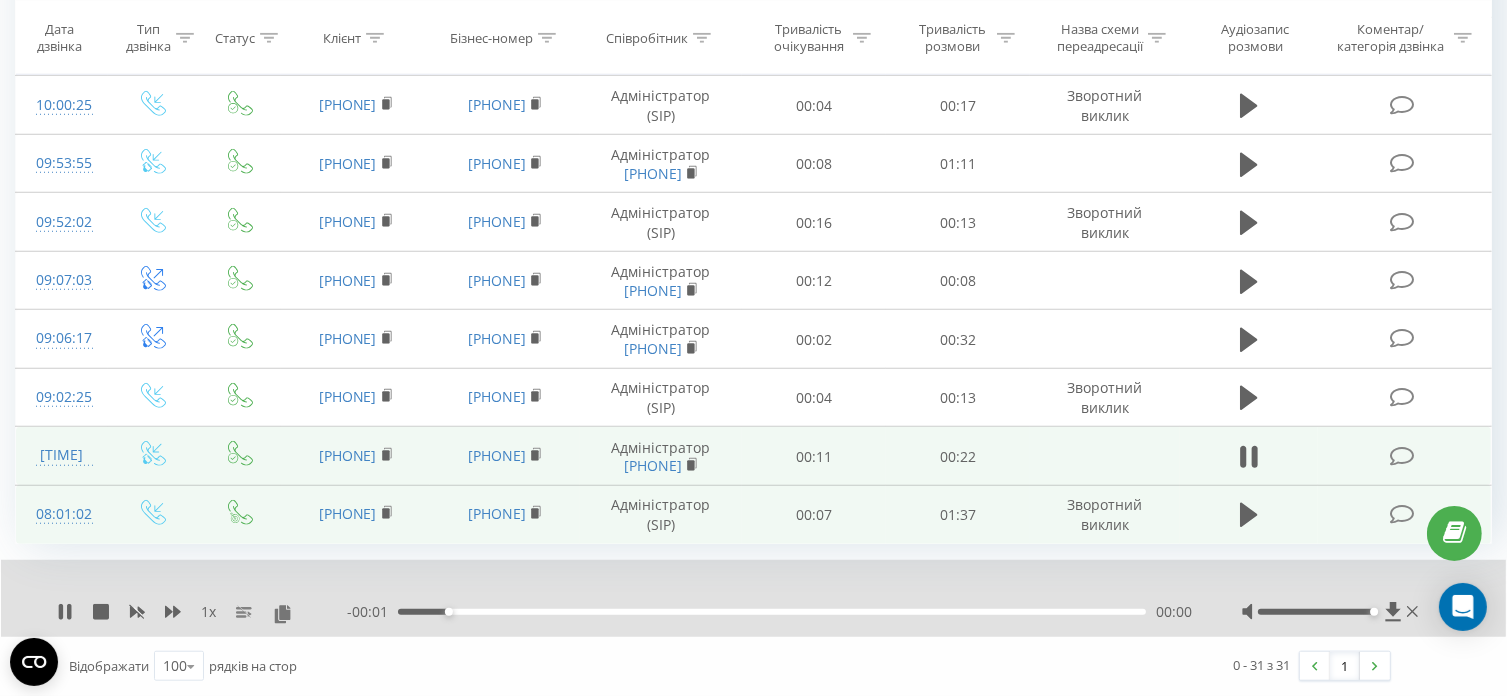 click on "00:01" at bounding box center [772, 612] 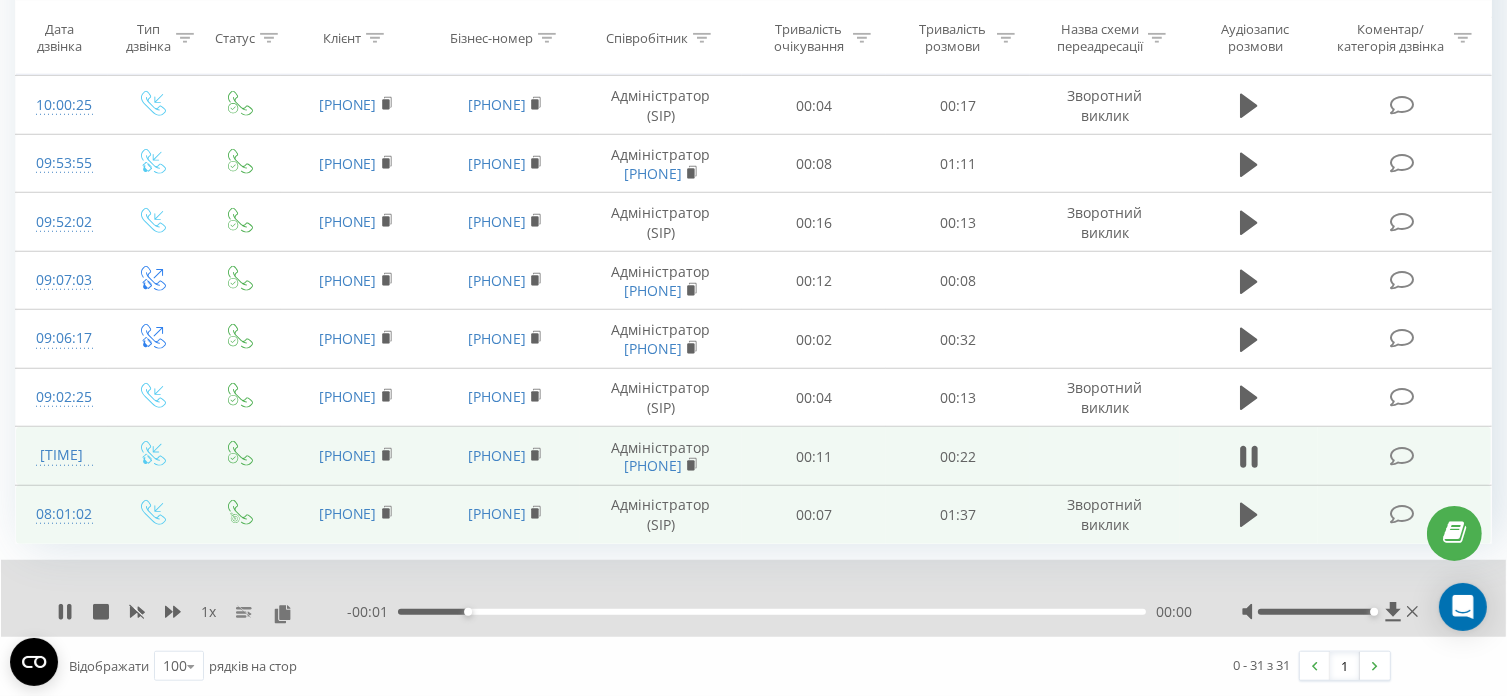 click on "-  00:01 00:02   00:00" at bounding box center [769, 612] 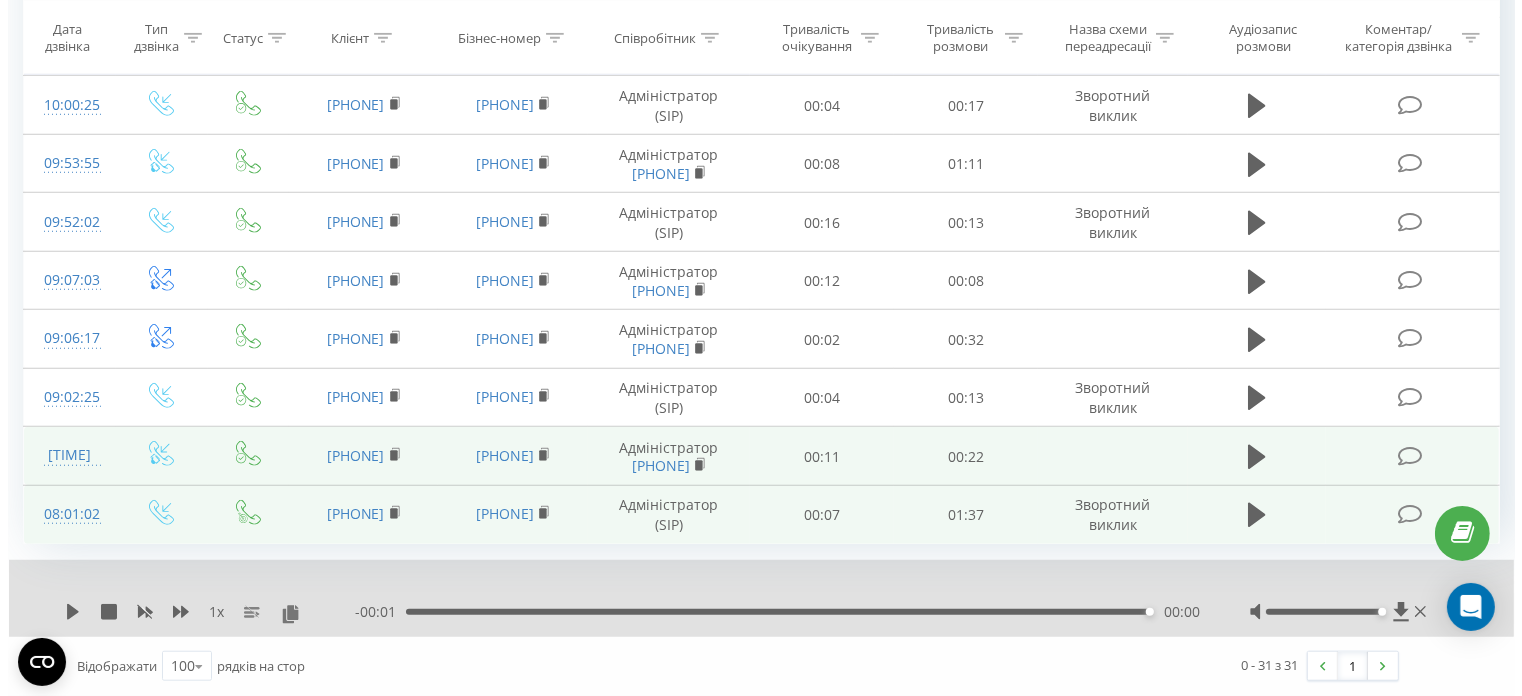 scroll, scrollTop: 0, scrollLeft: 0, axis: both 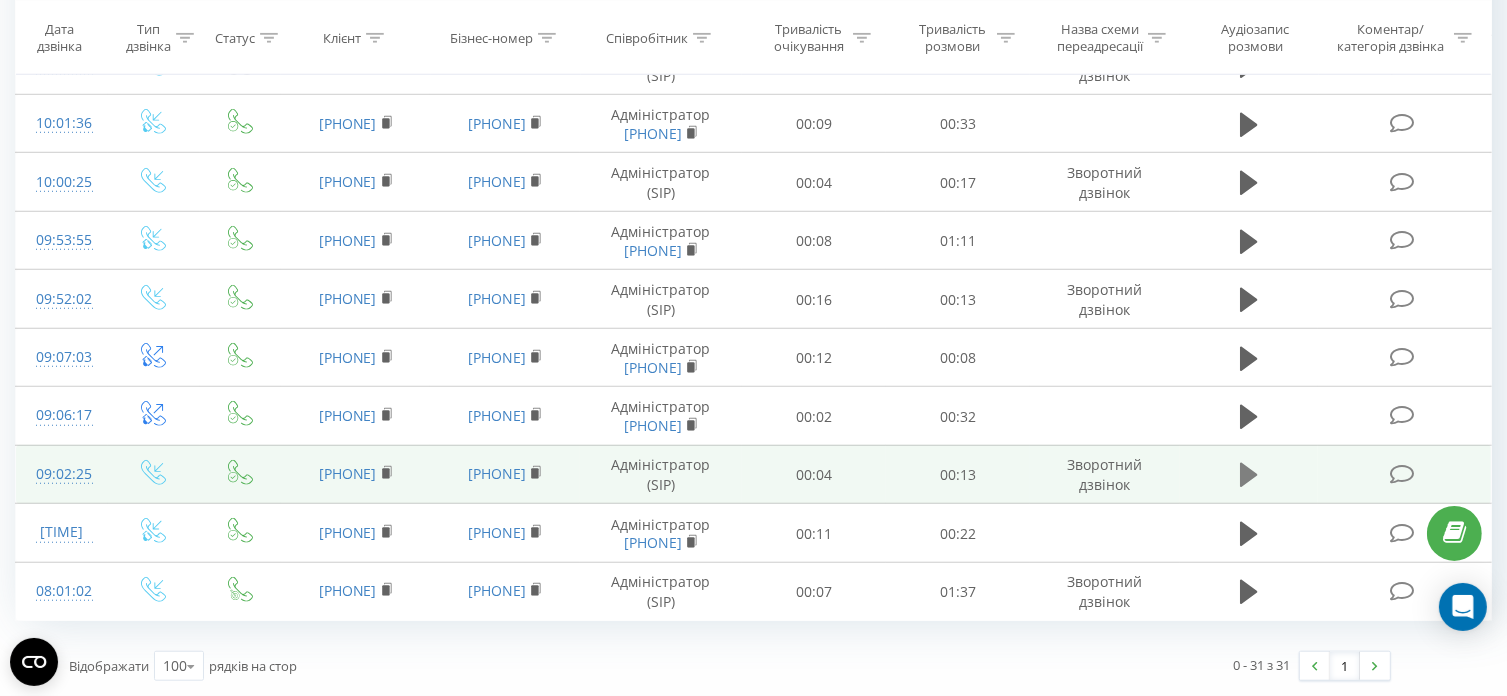 click 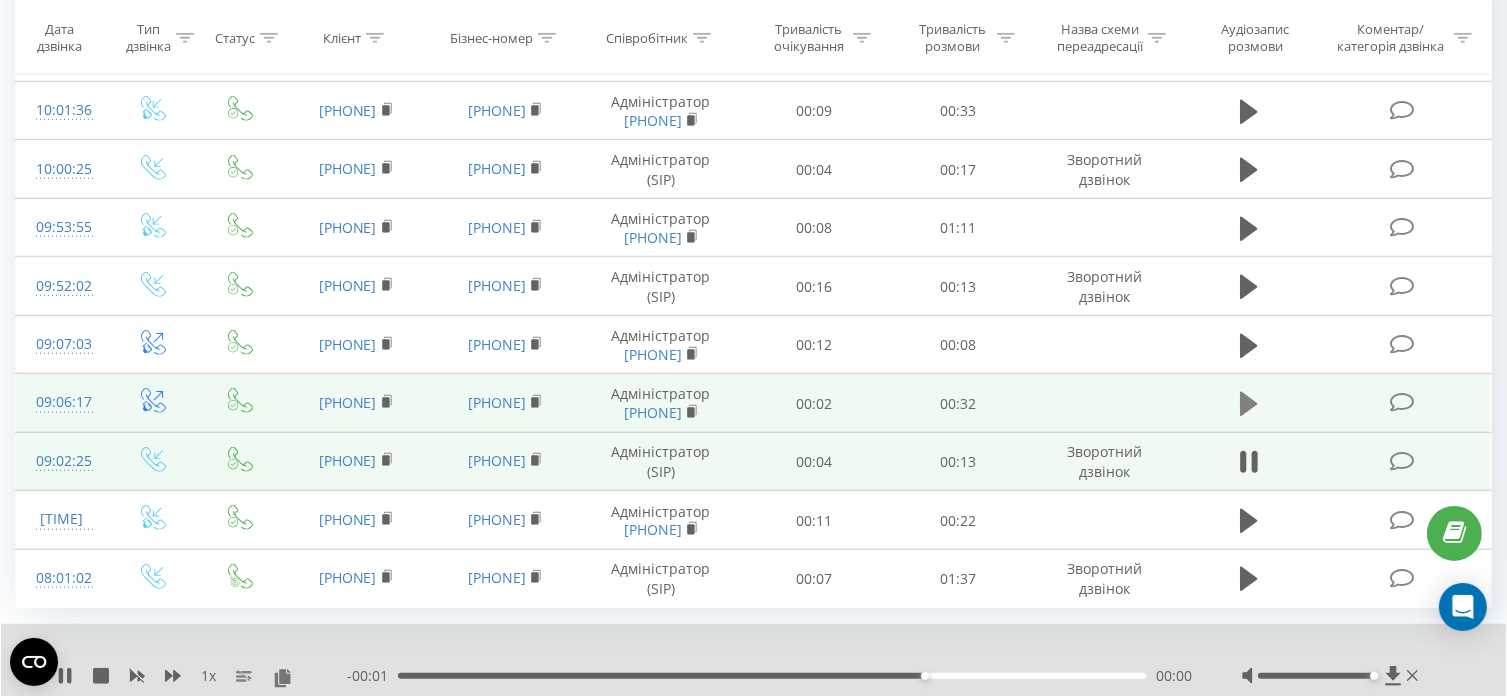 click at bounding box center (1249, 404) 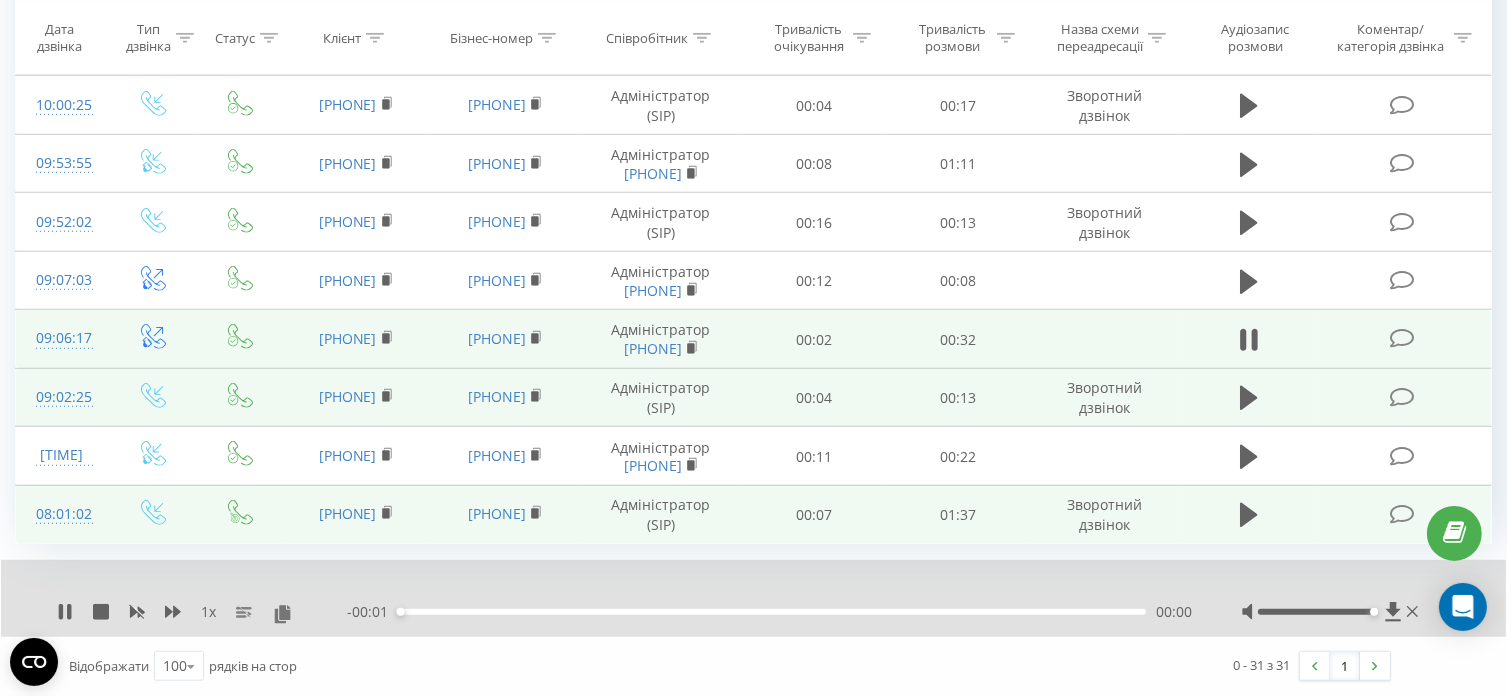 scroll, scrollTop: 1604, scrollLeft: 0, axis: vertical 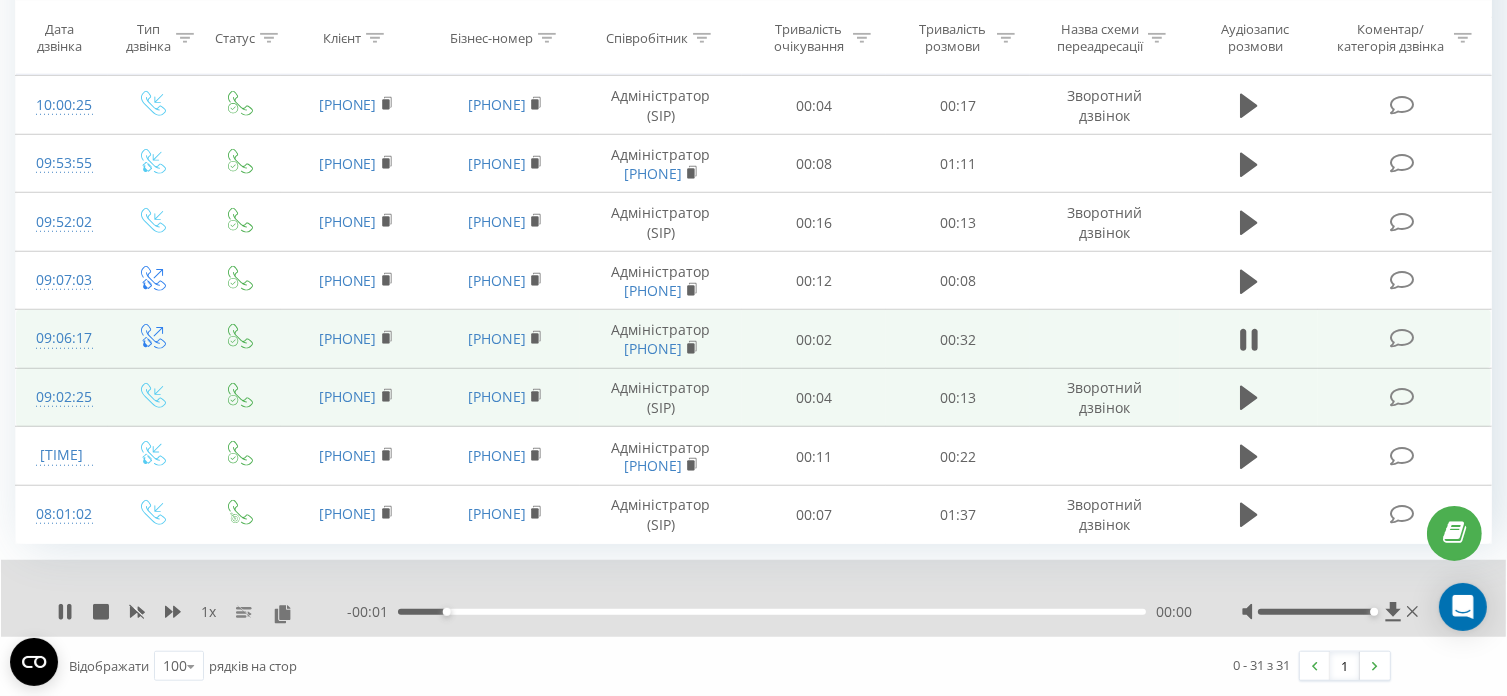 click on "00:02" at bounding box center (772, 612) 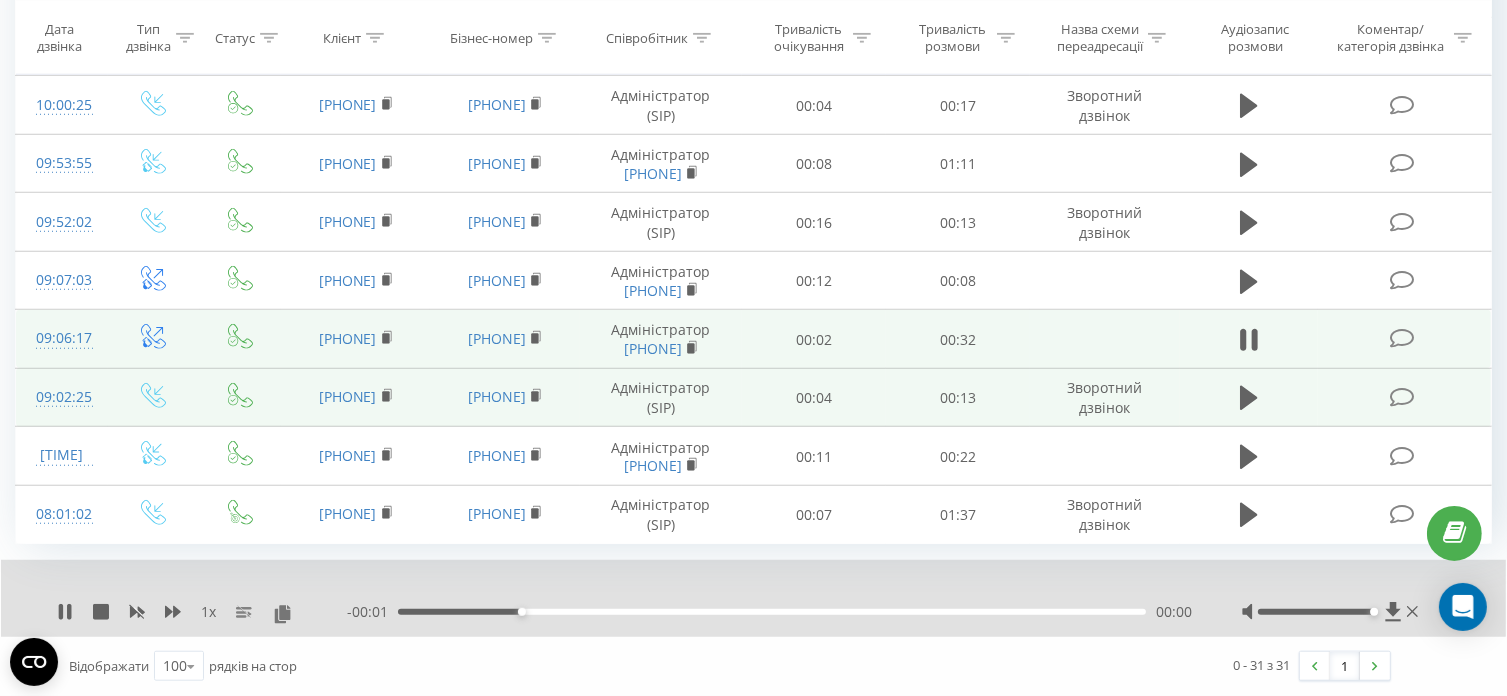 drag, startPoint x: 564, startPoint y: 603, endPoint x: 601, endPoint y: 603, distance: 37 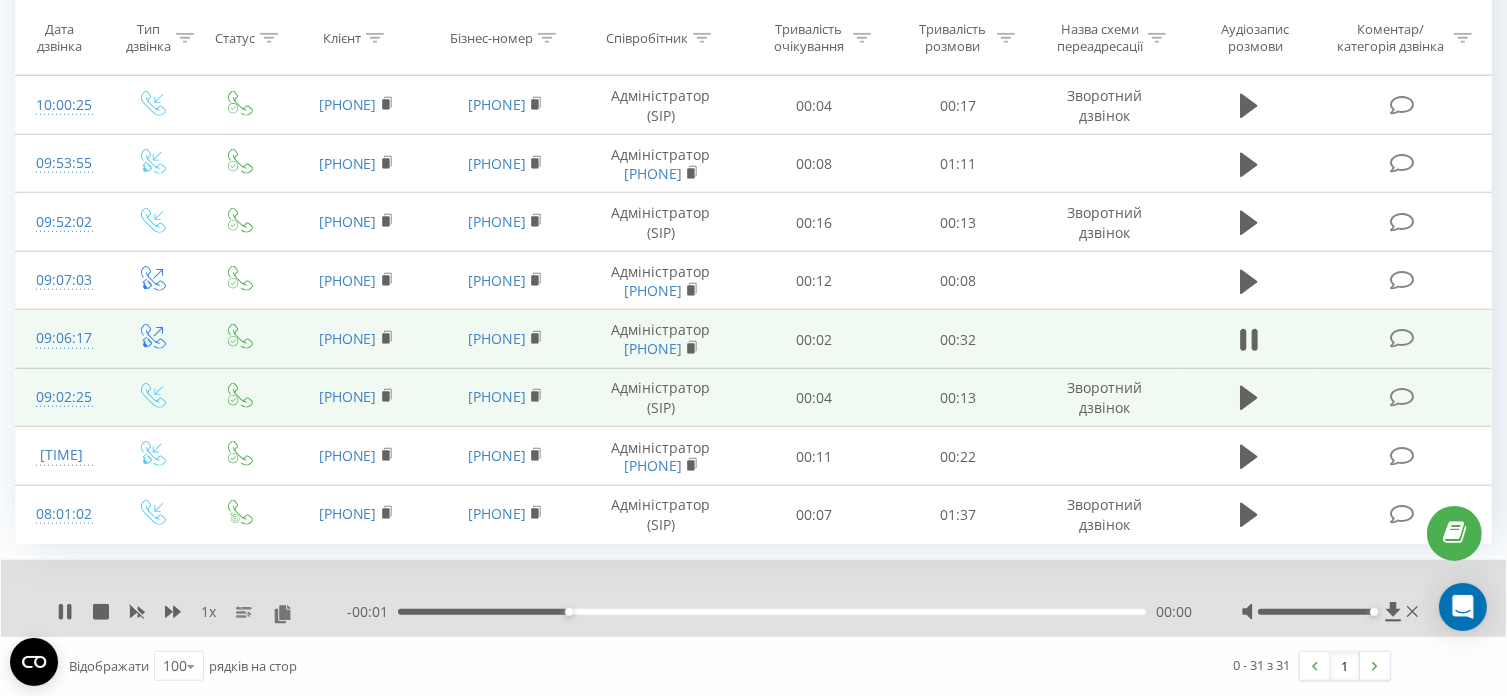 drag, startPoint x: 602, startPoint y: 603, endPoint x: 631, endPoint y: 603, distance: 29 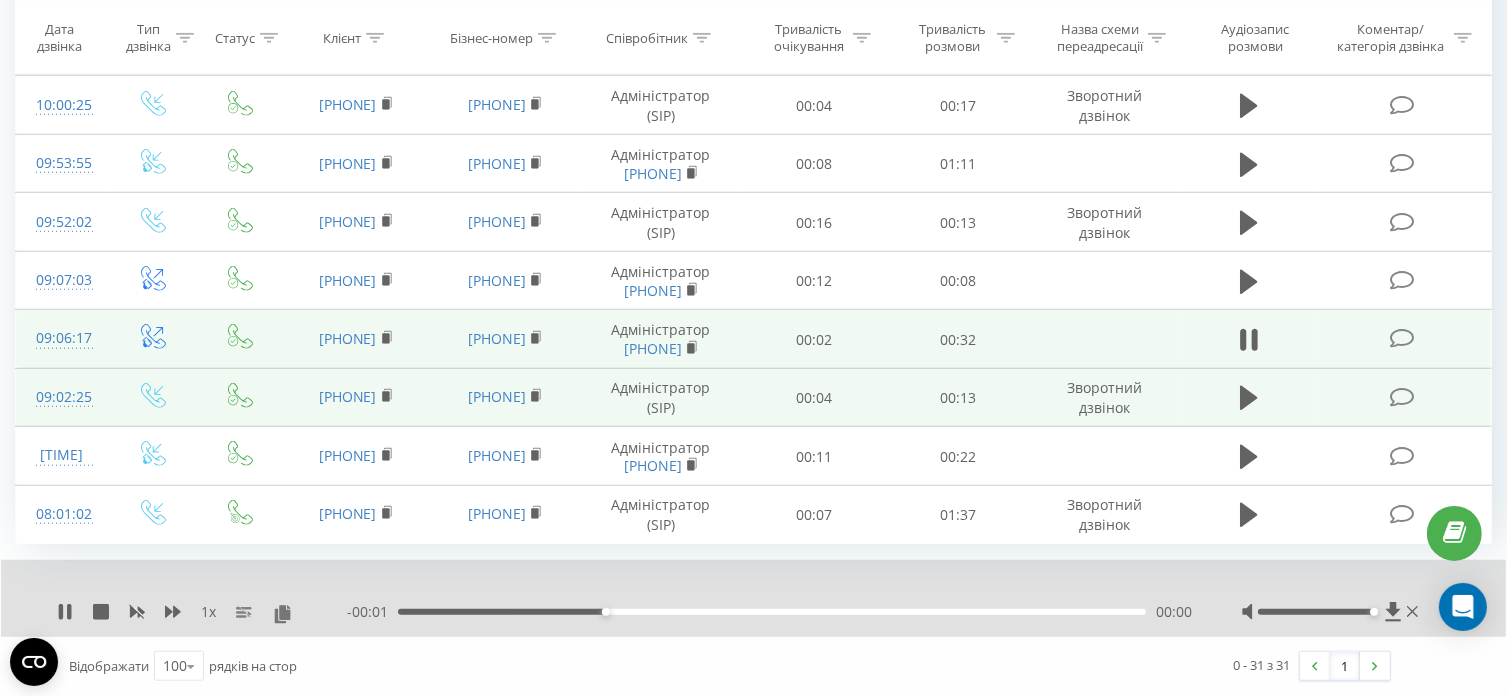 click on "00:09" at bounding box center [772, 612] 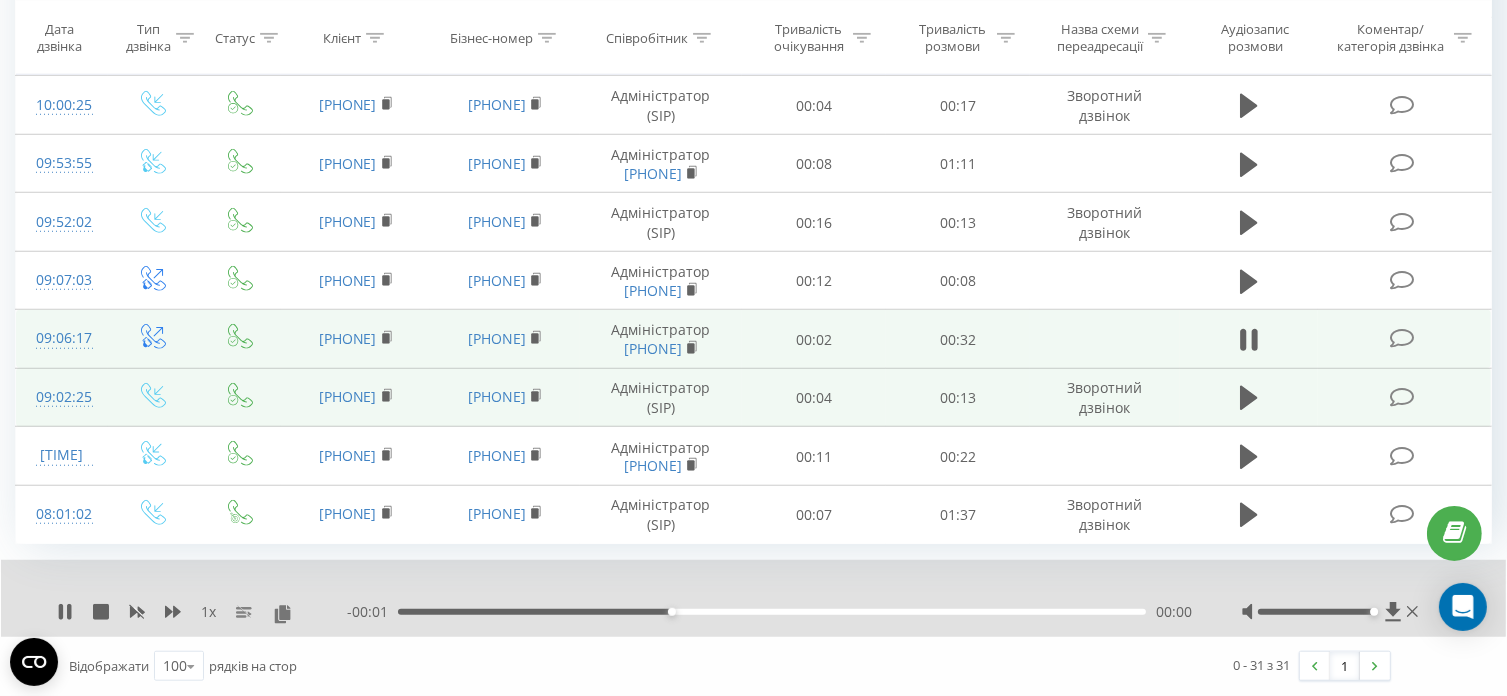 drag, startPoint x: 764, startPoint y: 601, endPoint x: 780, endPoint y: 599, distance: 16.124516 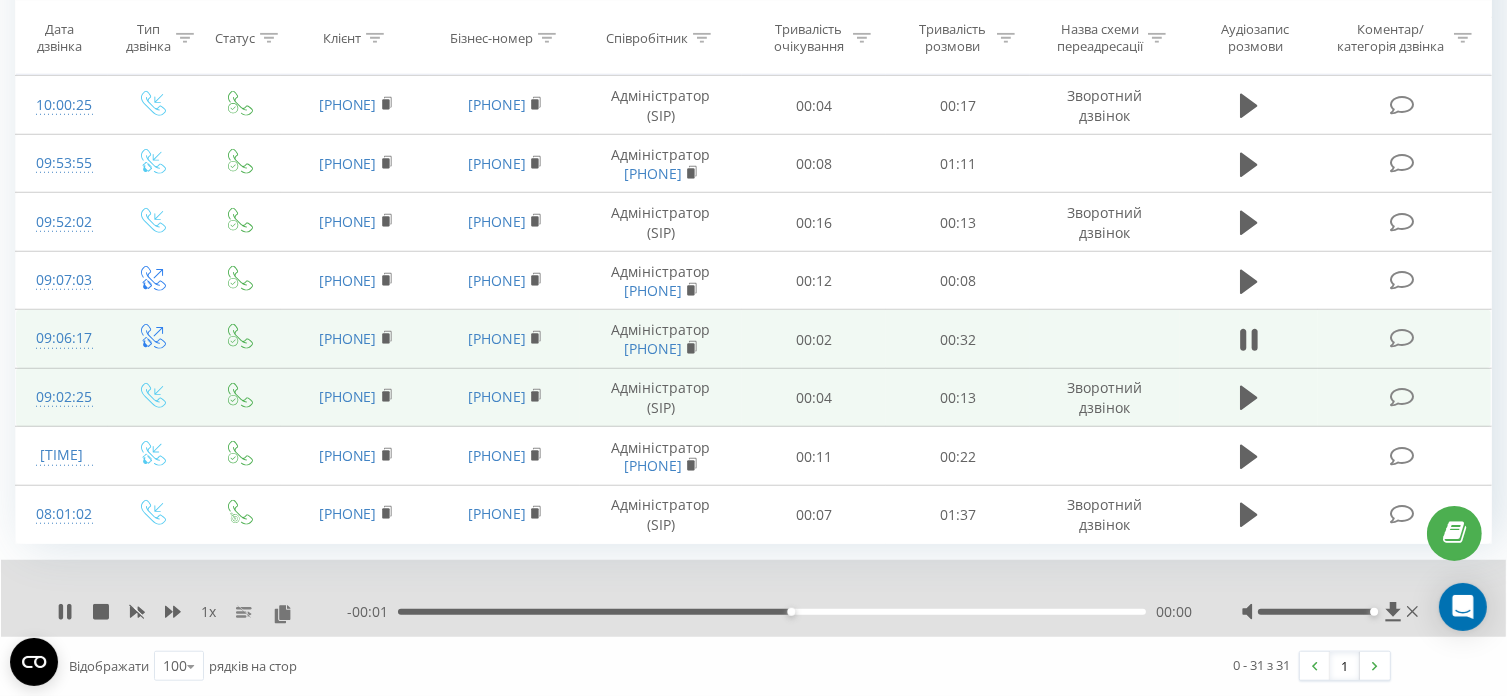 click on "00:17" at bounding box center (772, 612) 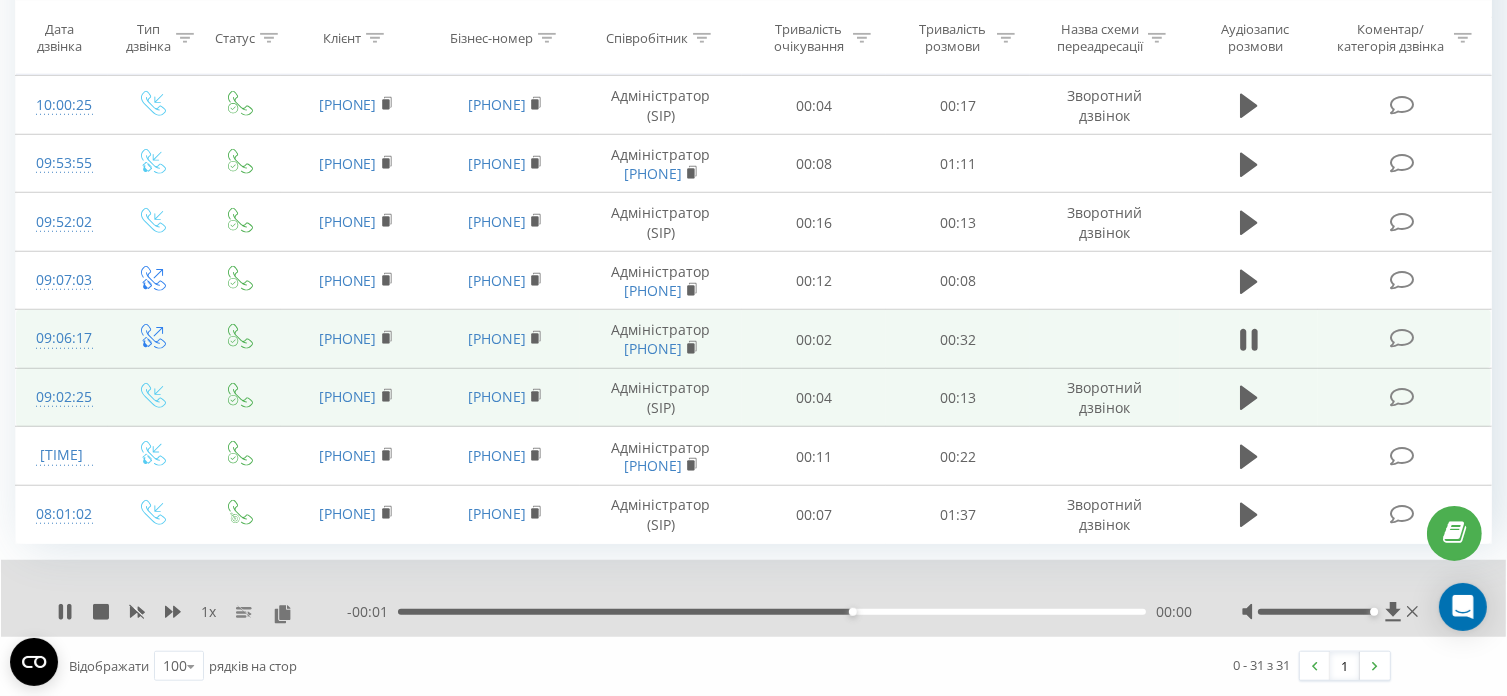 click on "00:15" at bounding box center (772, 612) 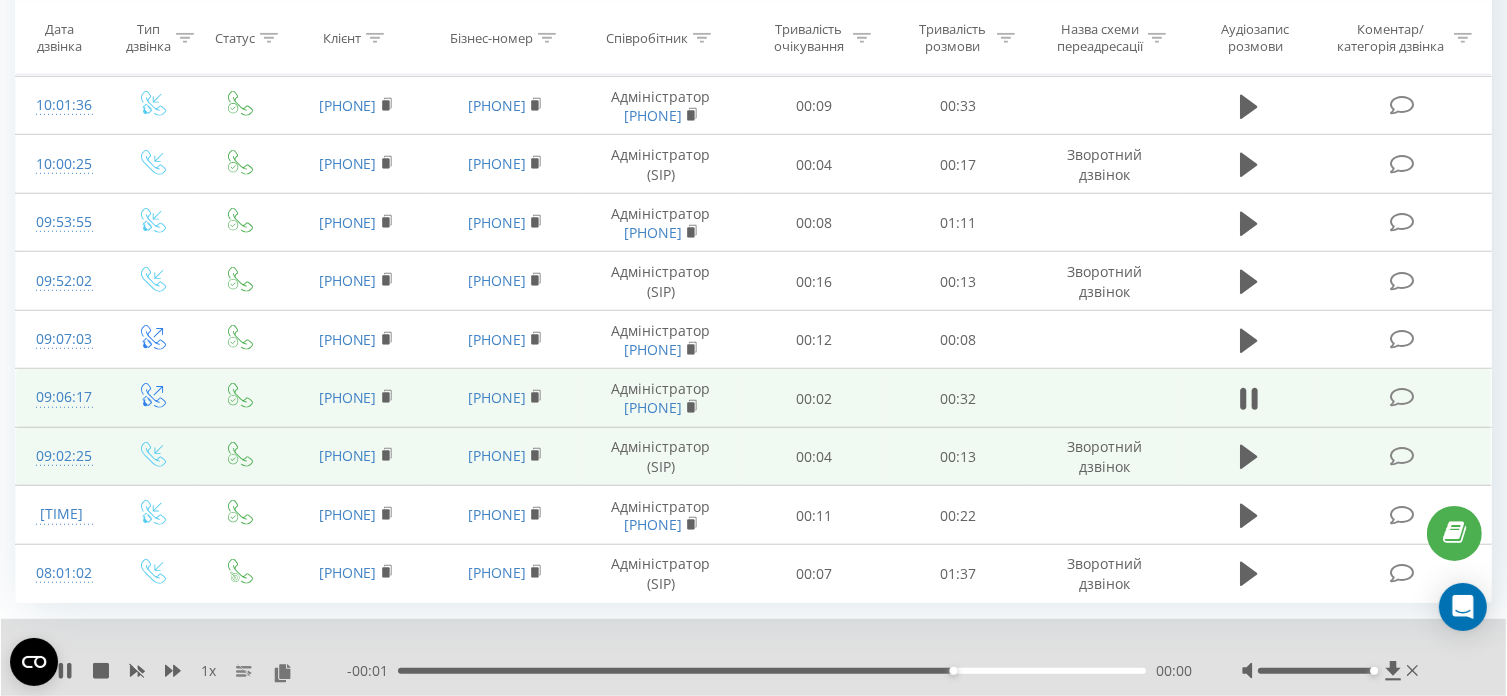 scroll, scrollTop: 1404, scrollLeft: 0, axis: vertical 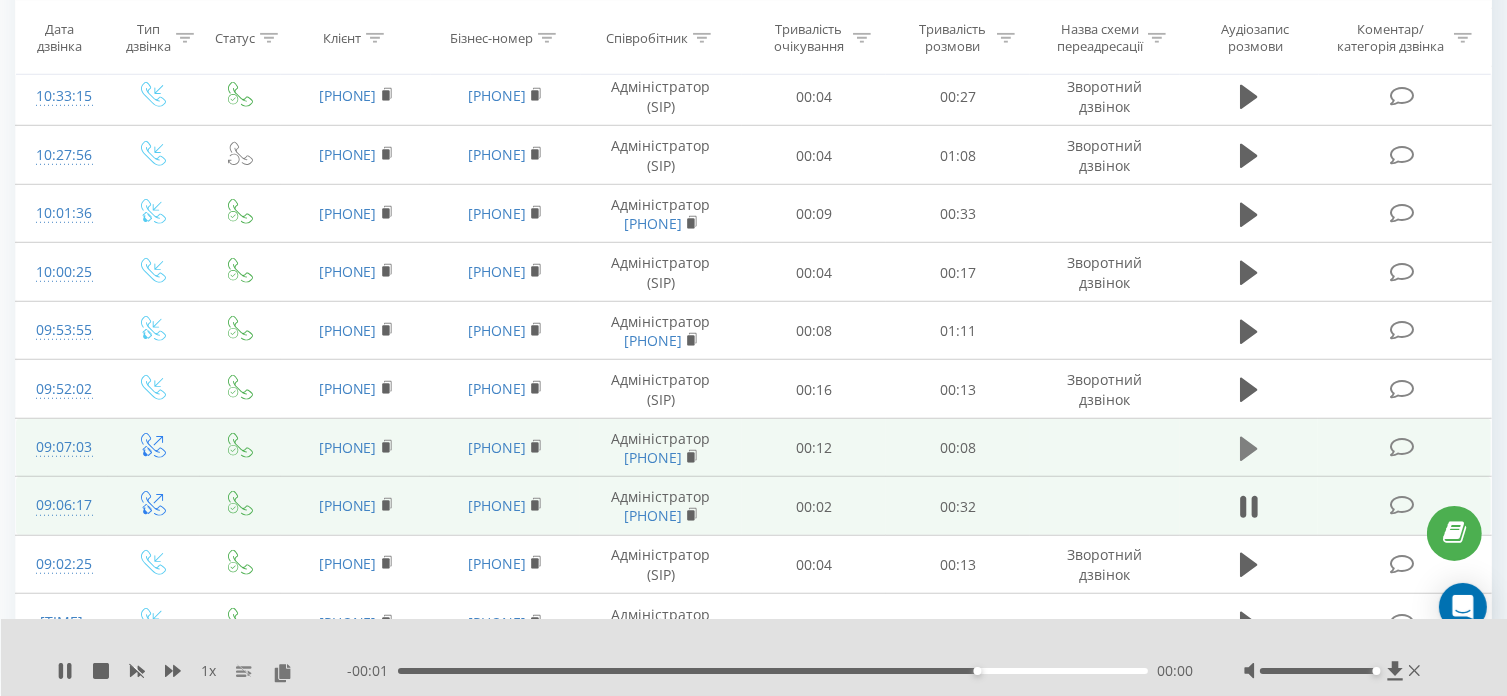 click 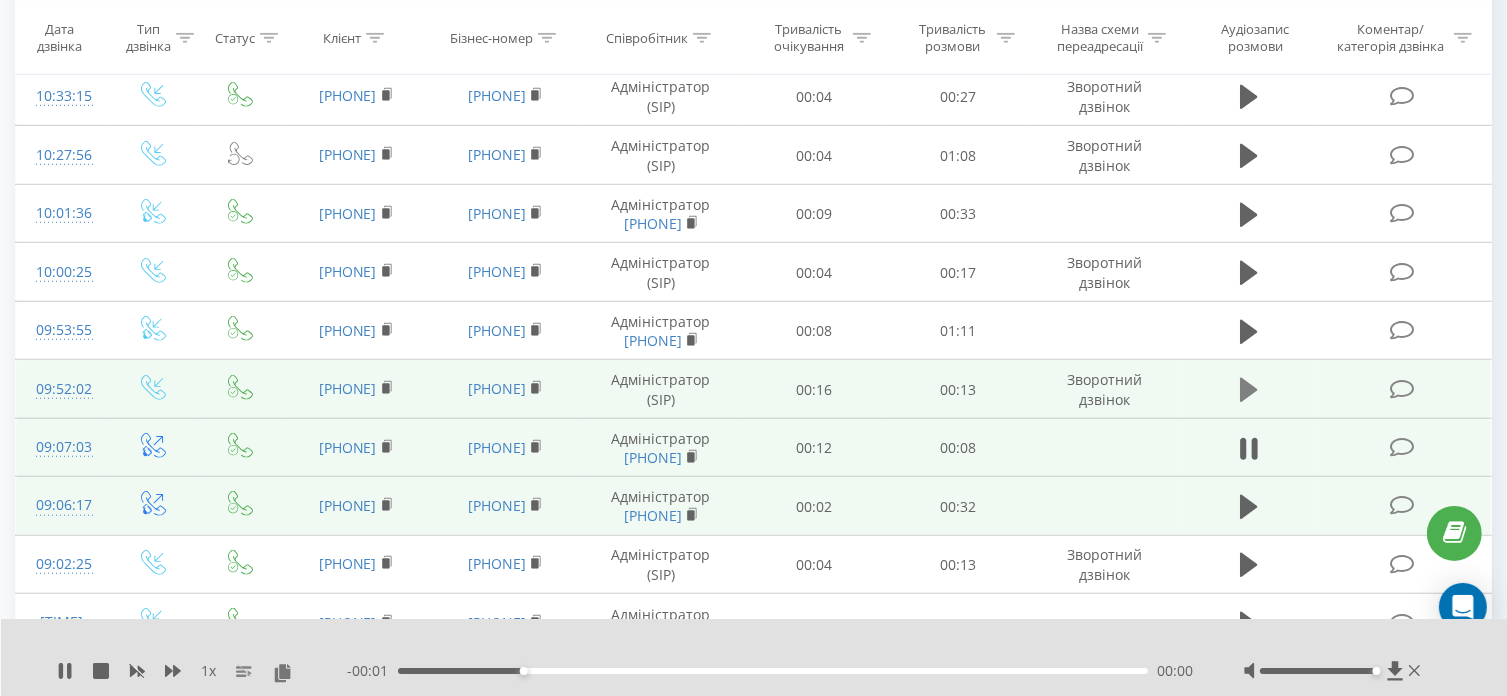 click 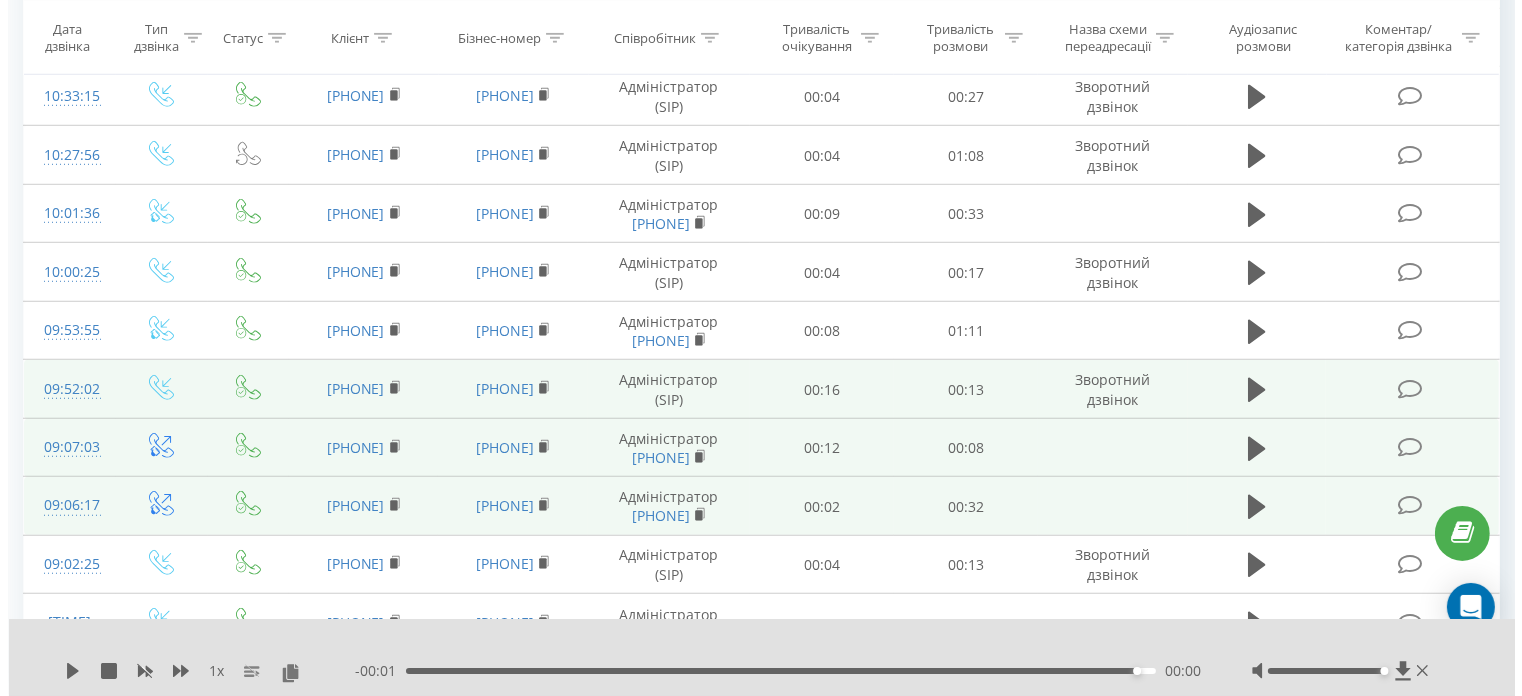 scroll, scrollTop: 0, scrollLeft: 0, axis: both 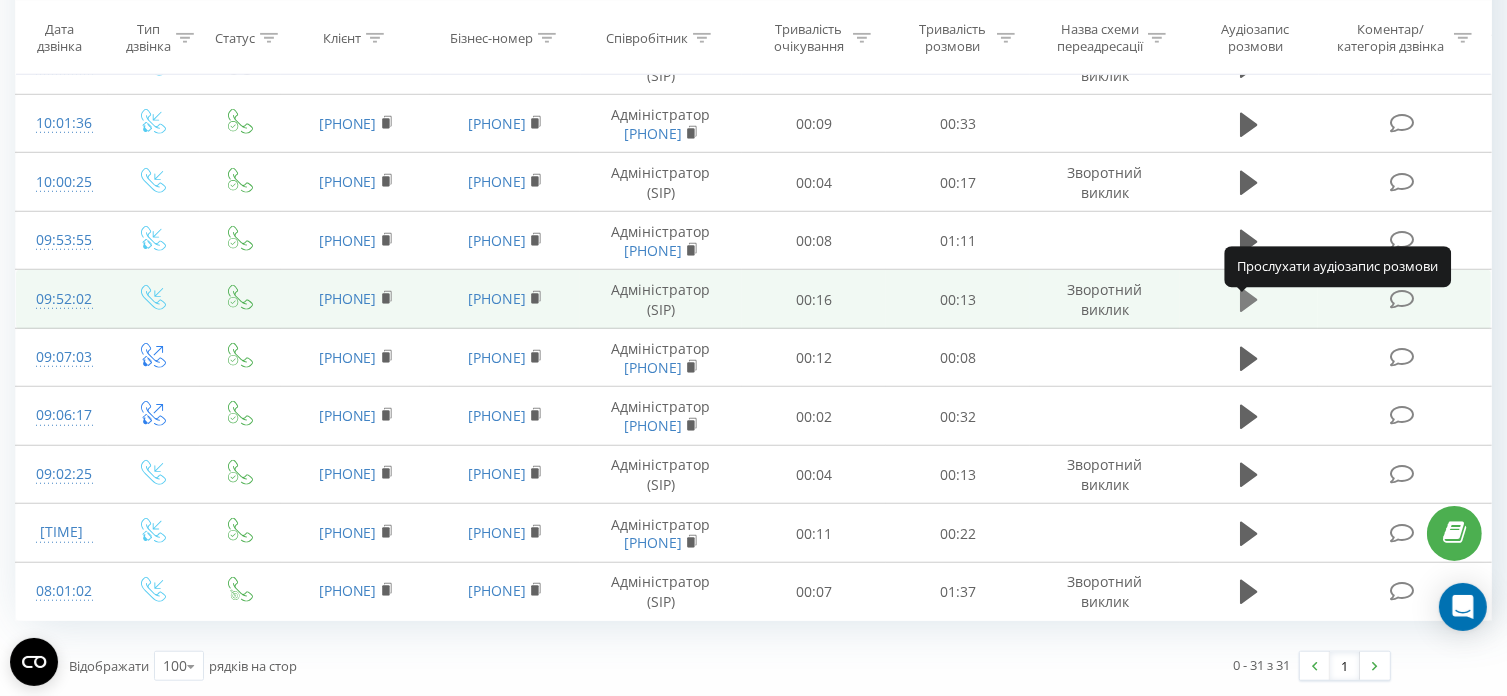 click 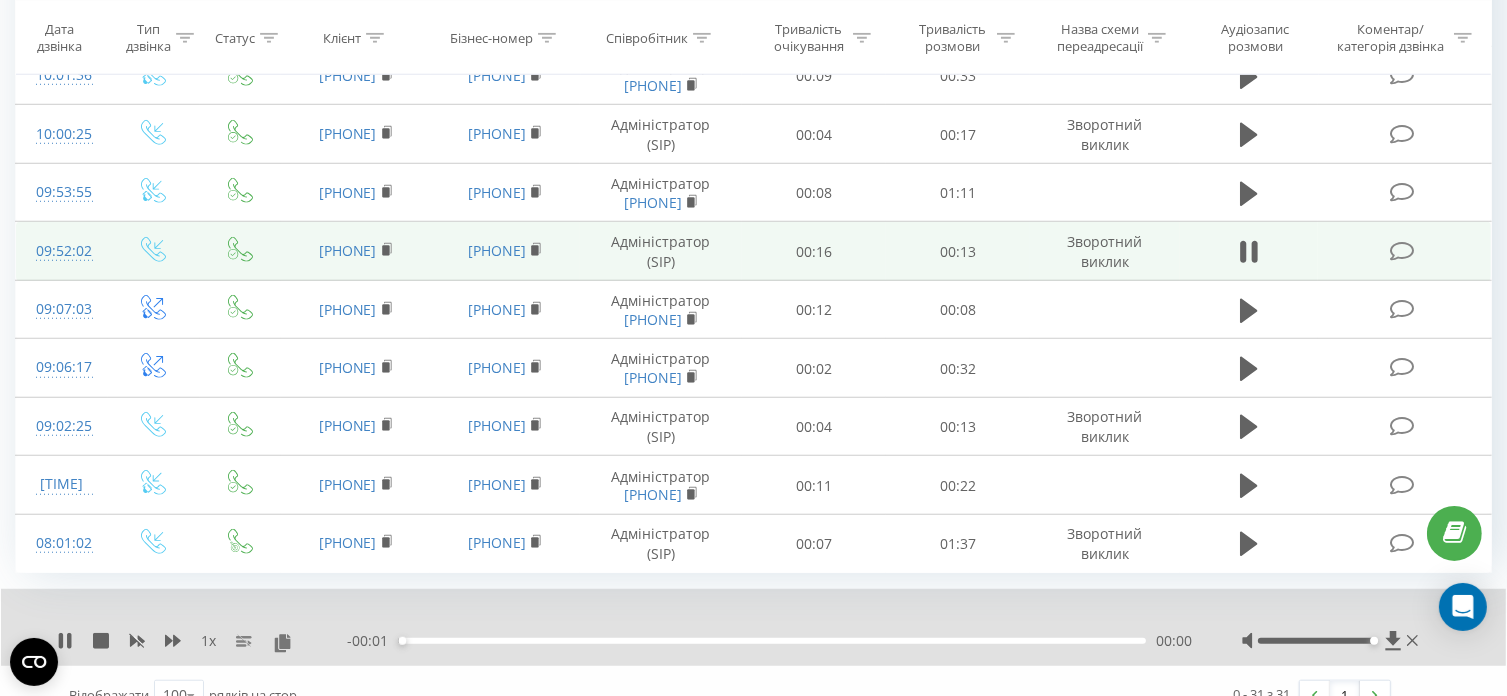 scroll, scrollTop: 1604, scrollLeft: 0, axis: vertical 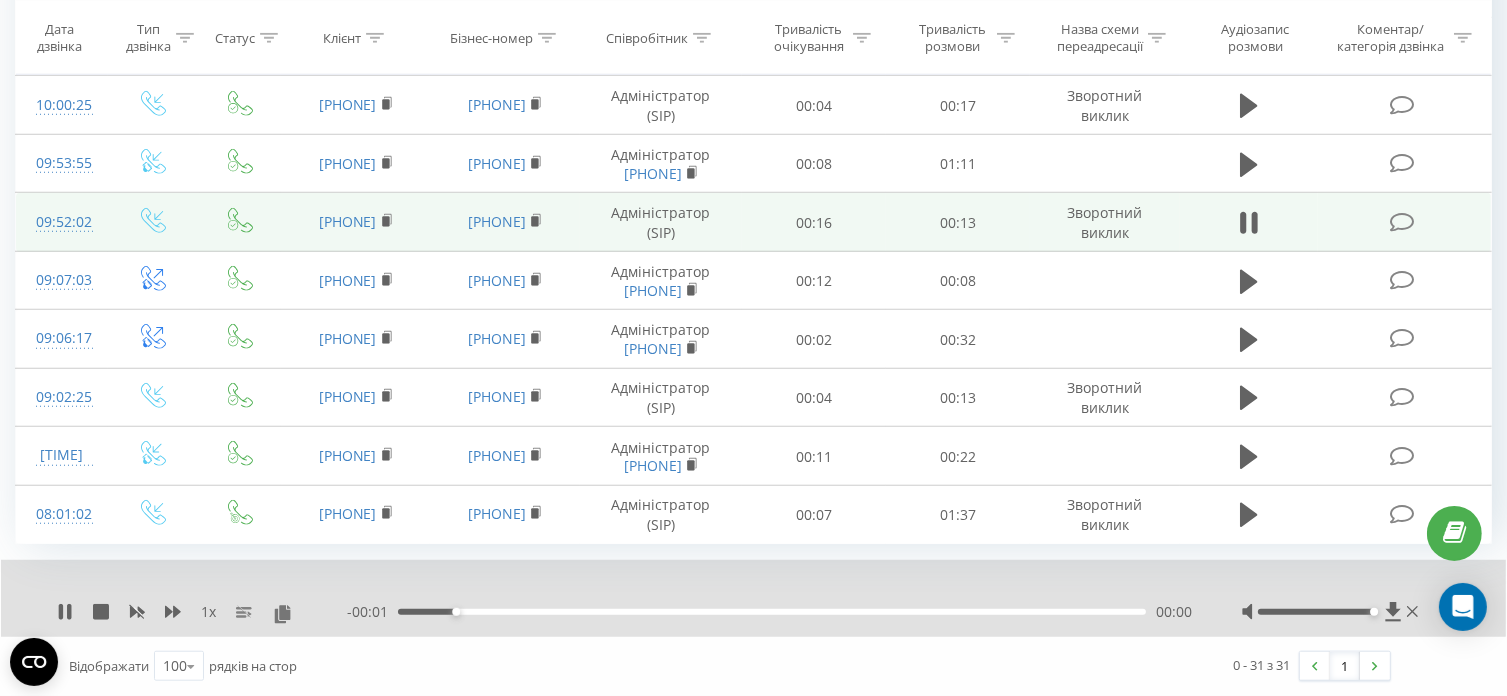 drag, startPoint x: 705, startPoint y: 596, endPoint x: 735, endPoint y: 603, distance: 30.805843 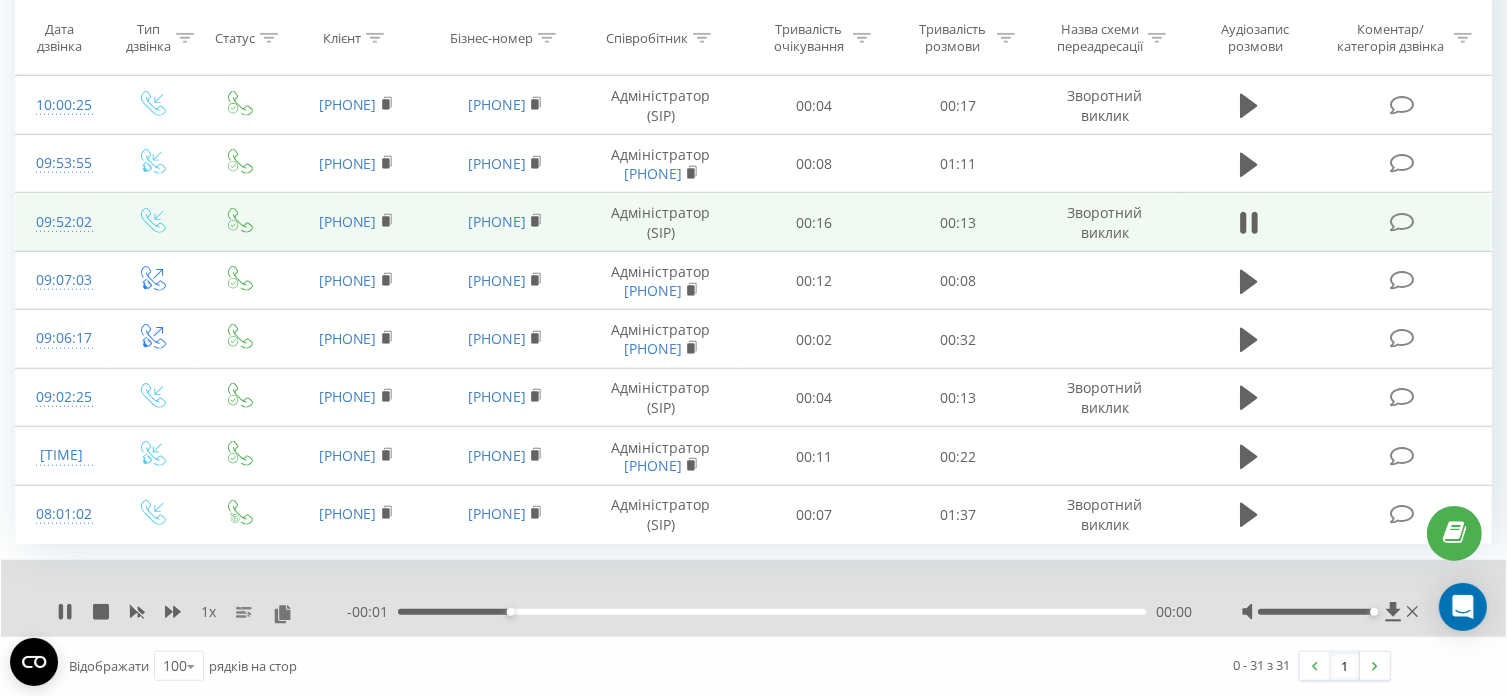 drag, startPoint x: 956, startPoint y: 597, endPoint x: 934, endPoint y: 606, distance: 23.769728 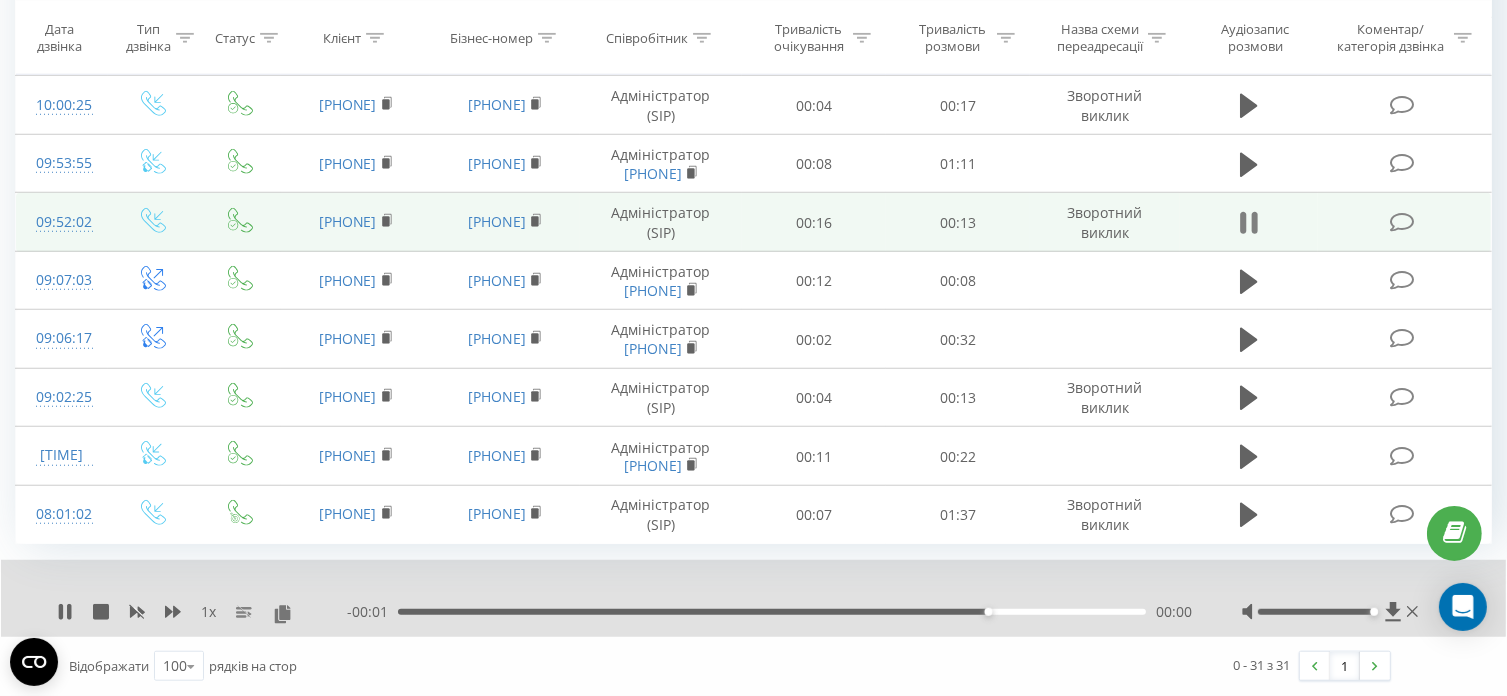 click 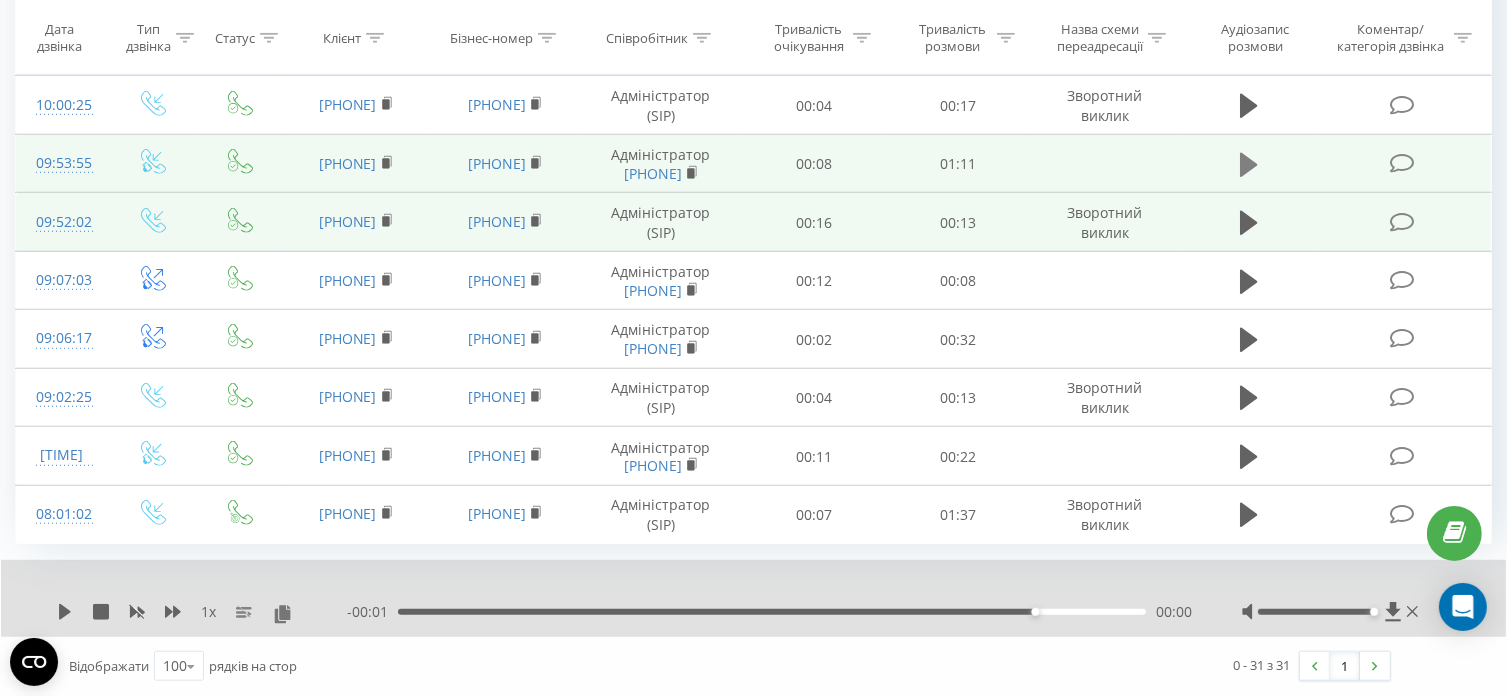 click 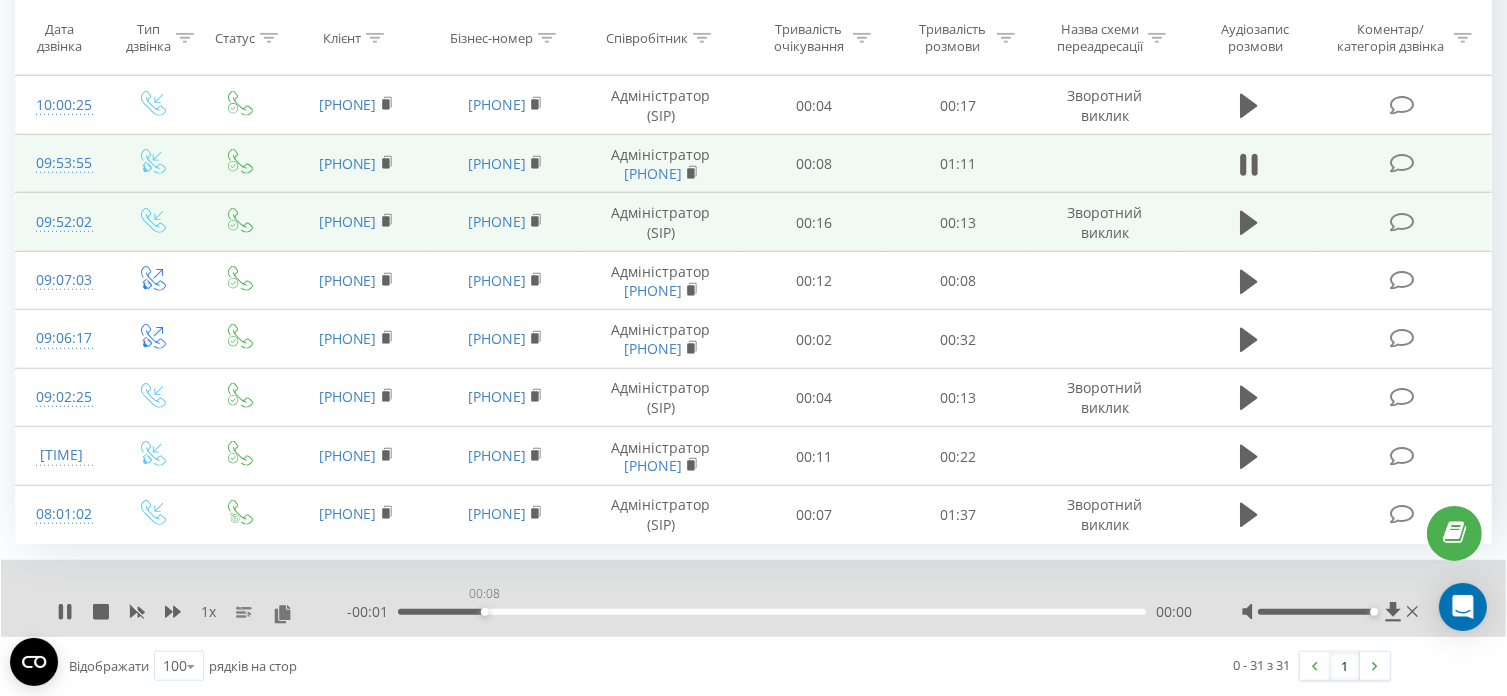 click on "00:08" at bounding box center (772, 612) 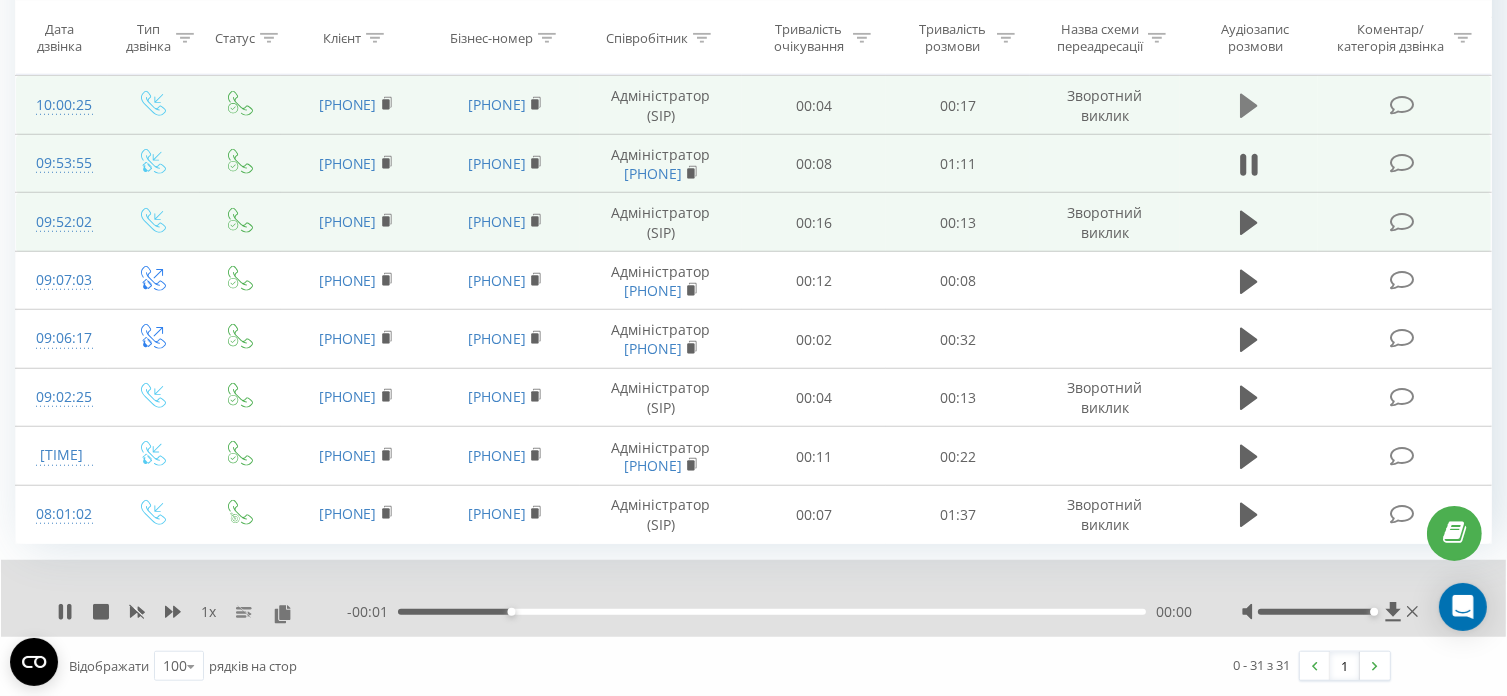 click 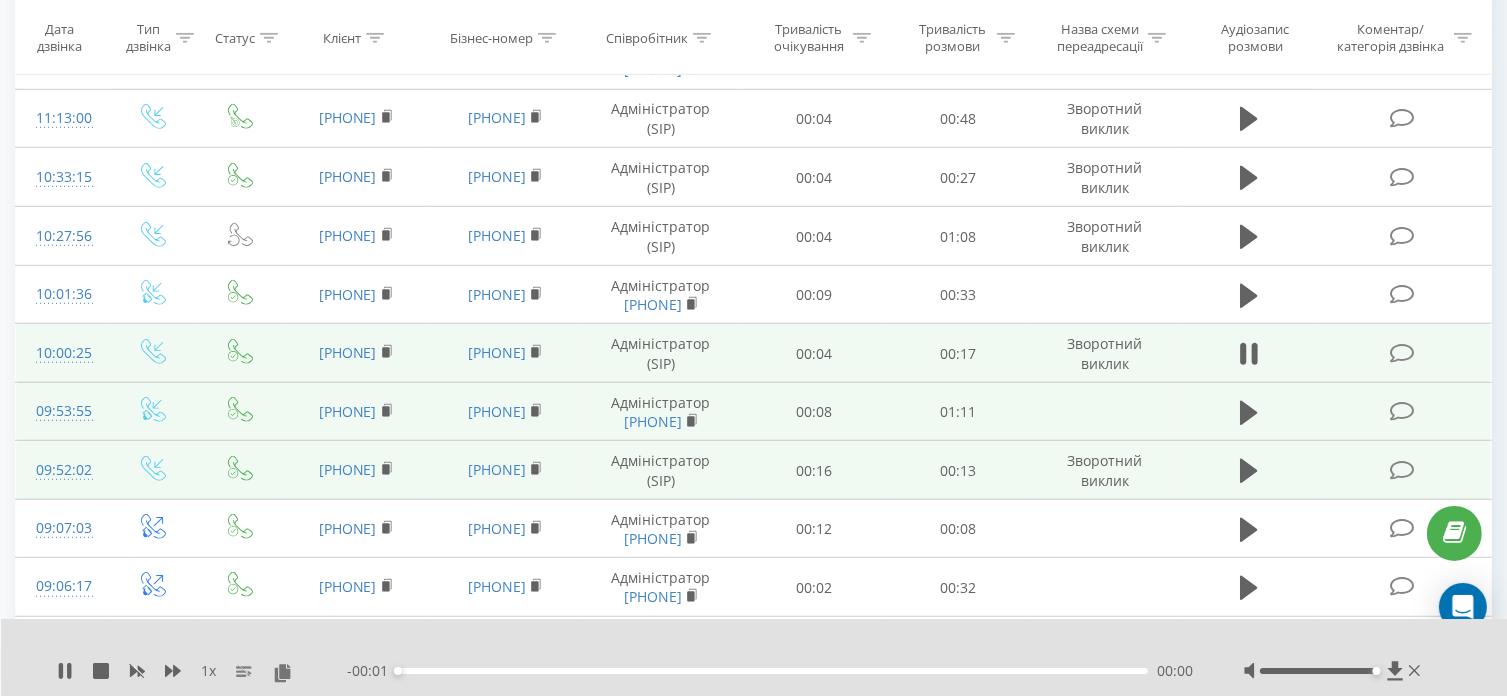 scroll, scrollTop: 1304, scrollLeft: 0, axis: vertical 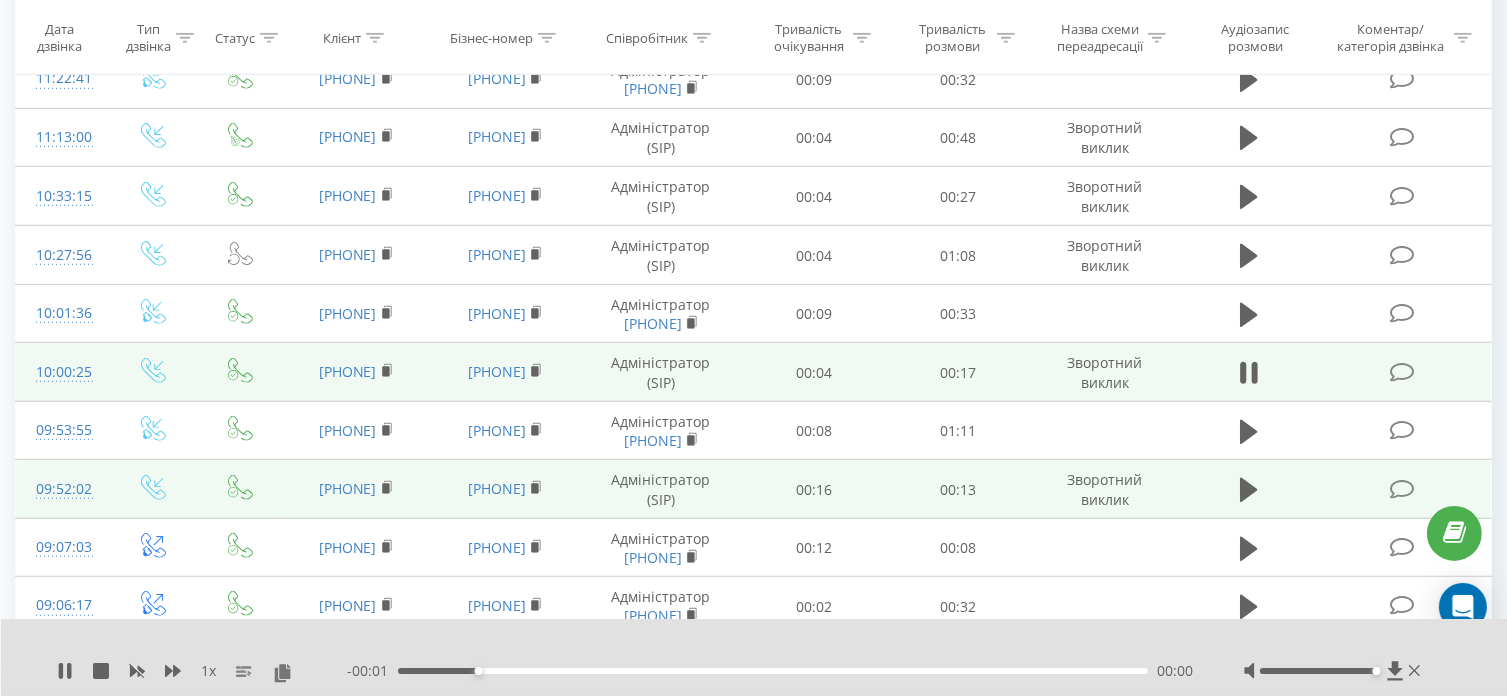 click on "00:01" at bounding box center (773, 671) 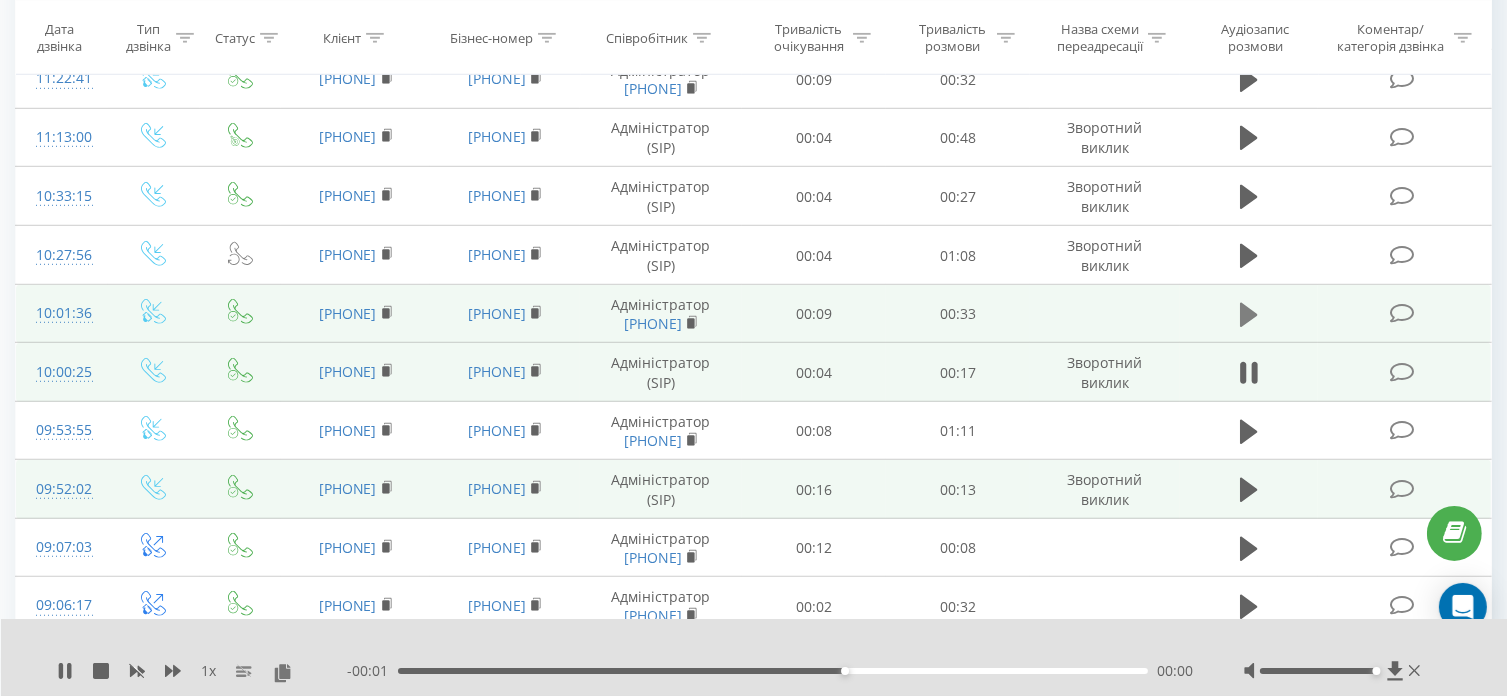 click 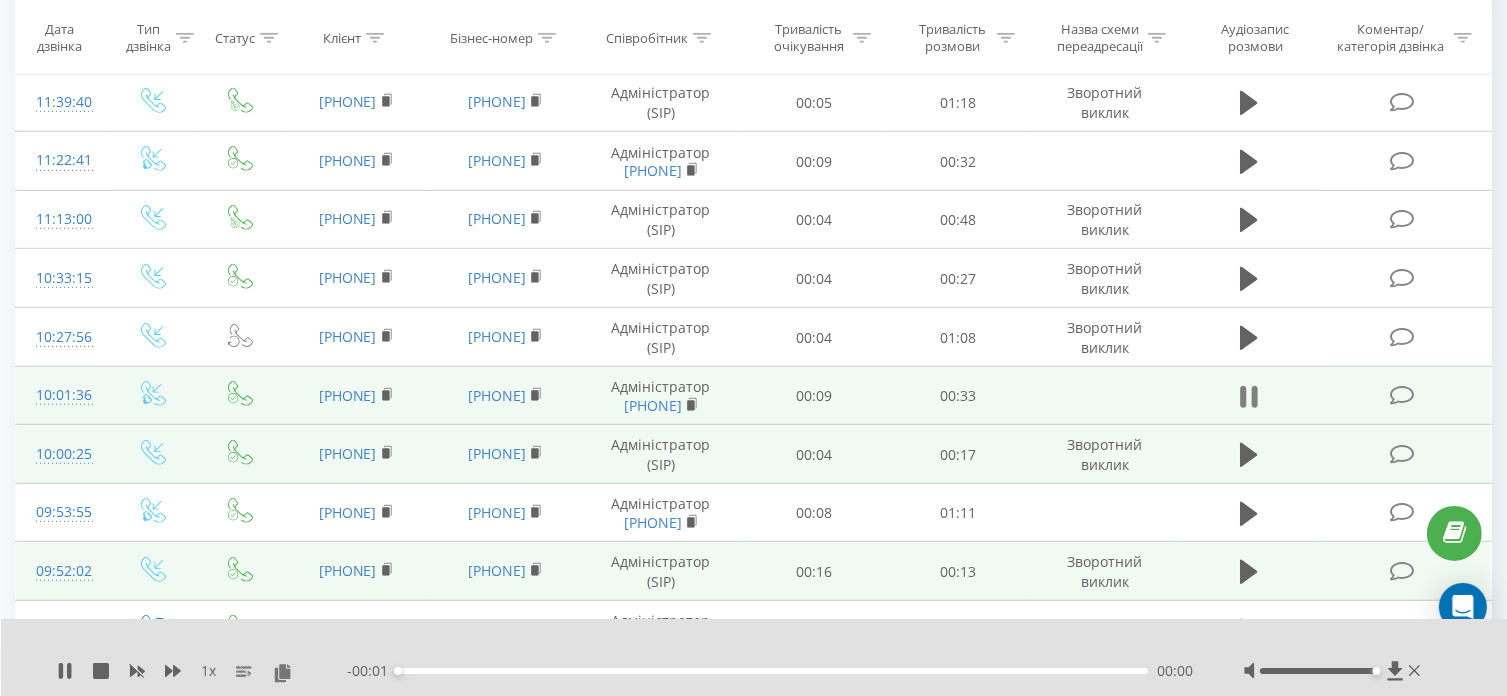 scroll, scrollTop: 1204, scrollLeft: 0, axis: vertical 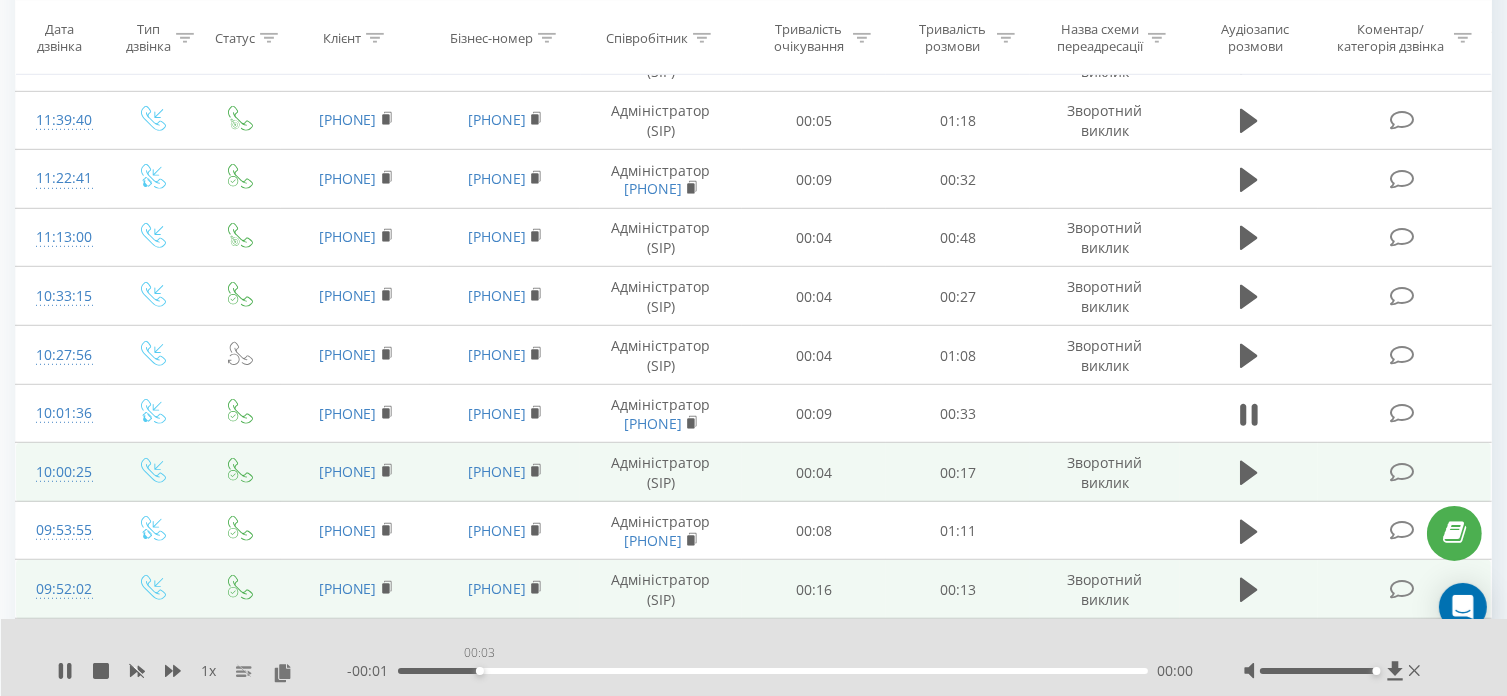 click on "00:03" at bounding box center [773, 671] 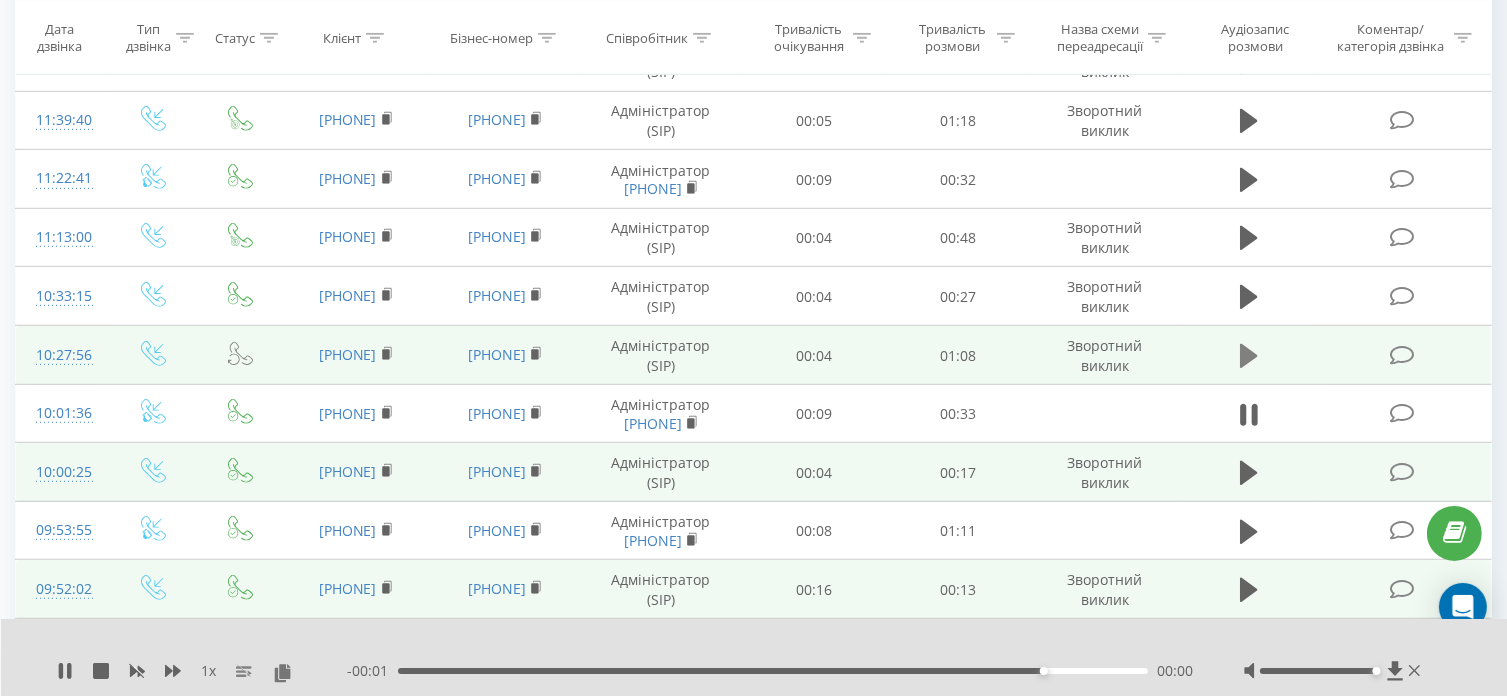 click 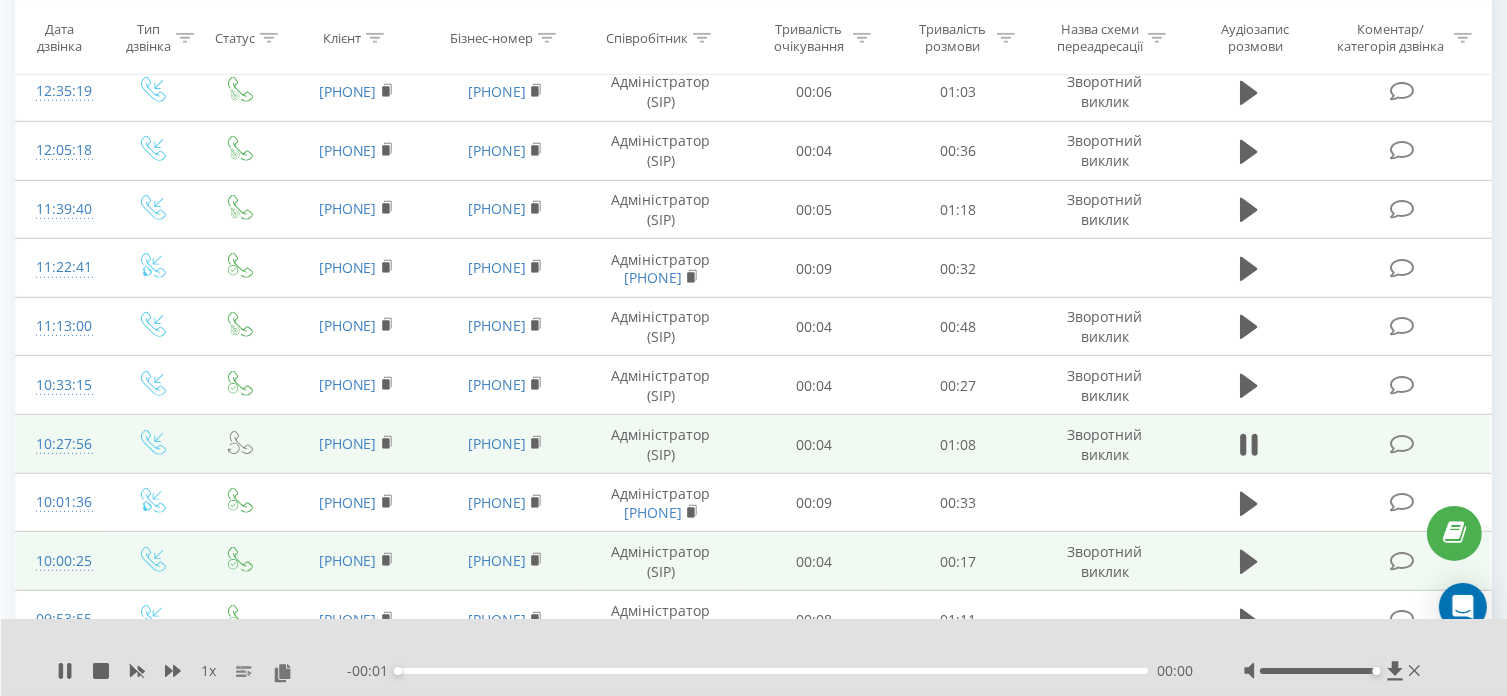 scroll, scrollTop: 1104, scrollLeft: 0, axis: vertical 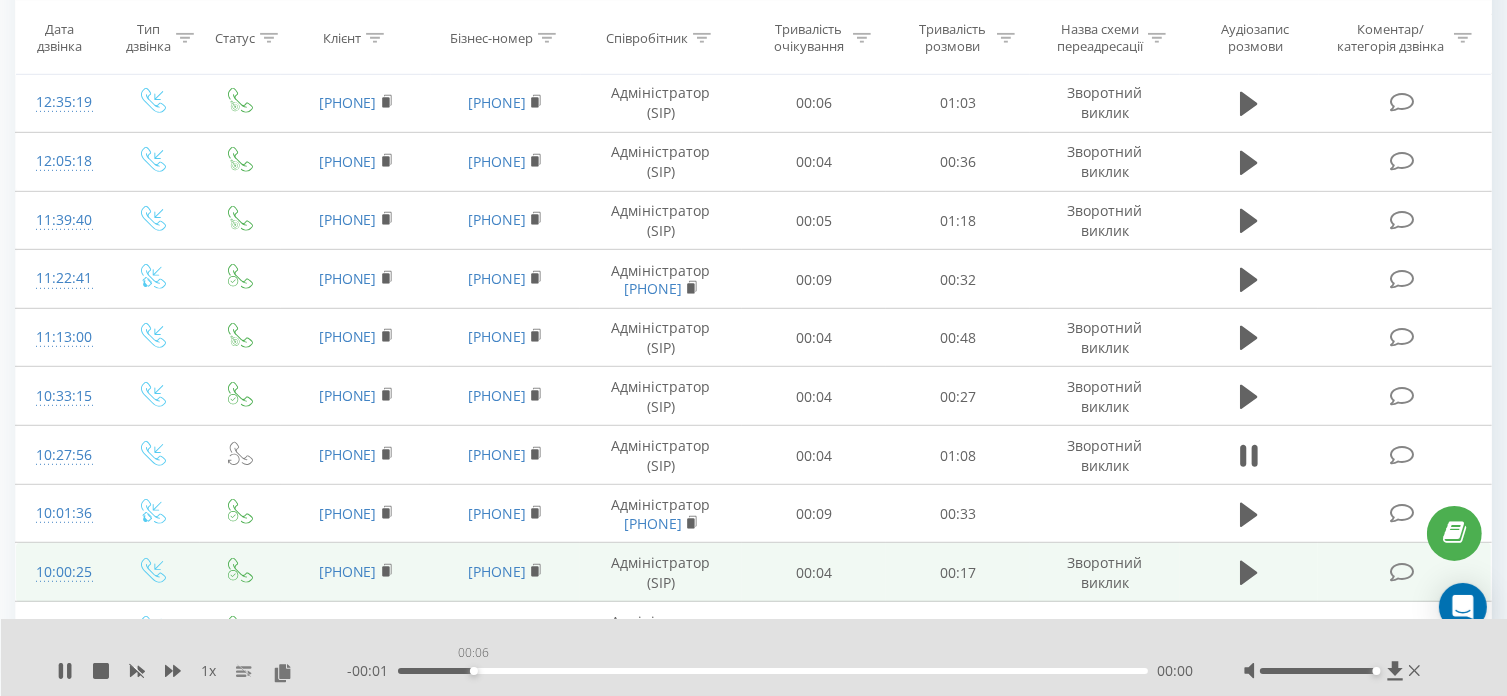 click on "00:06" at bounding box center (773, 671) 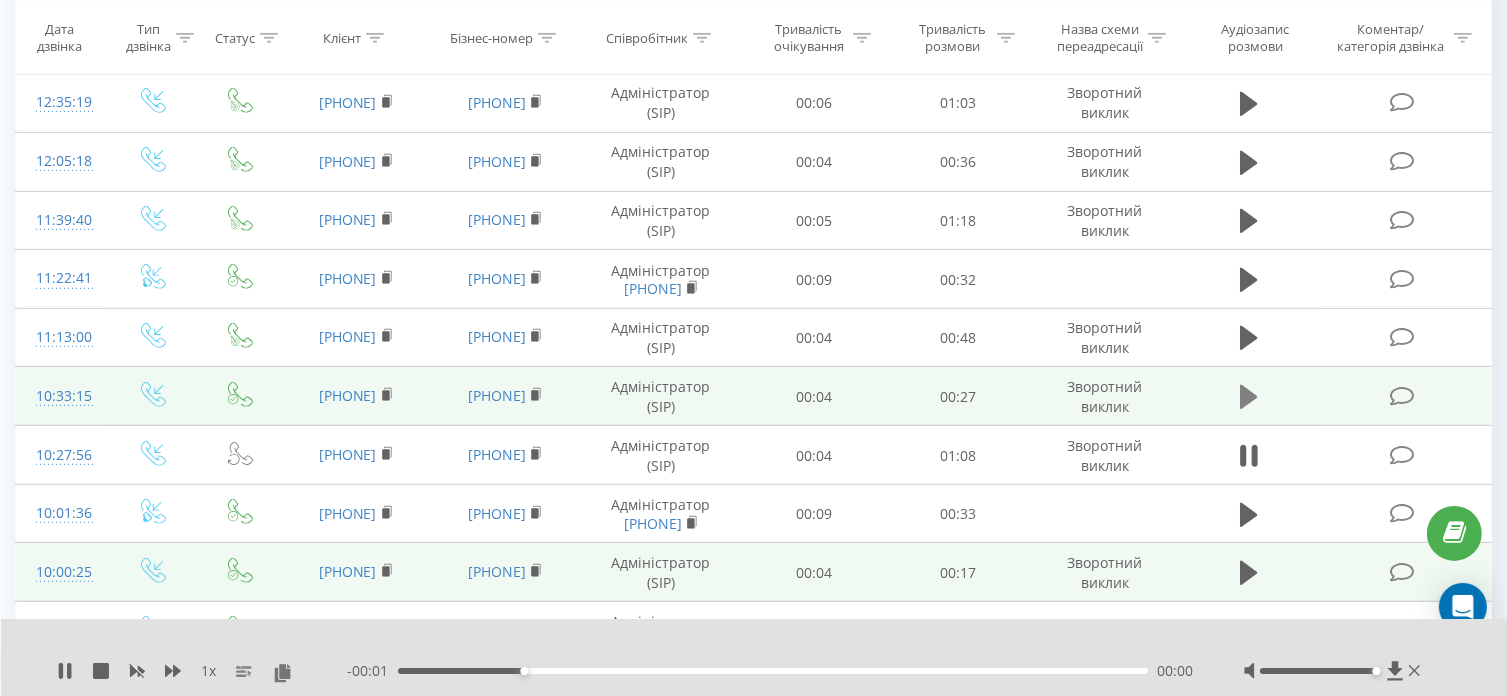 click 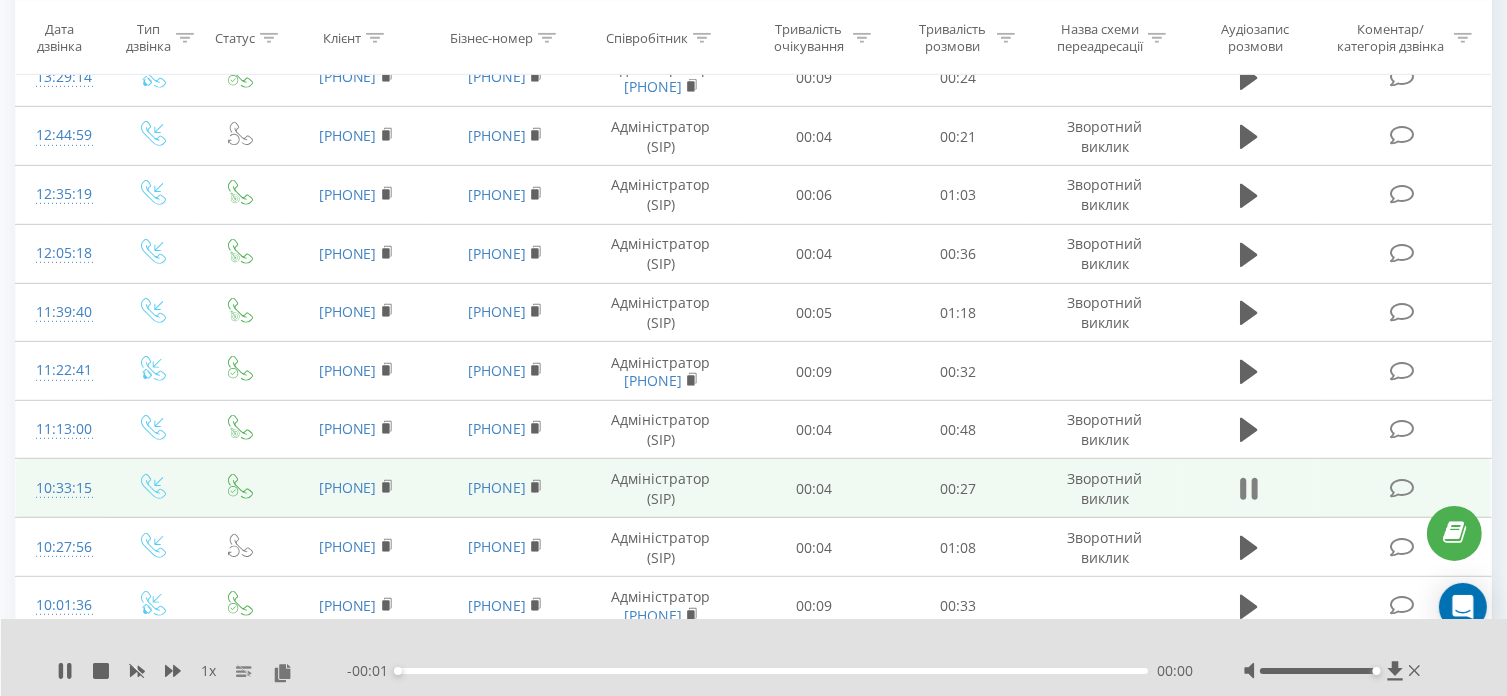 scroll, scrollTop: 1004, scrollLeft: 0, axis: vertical 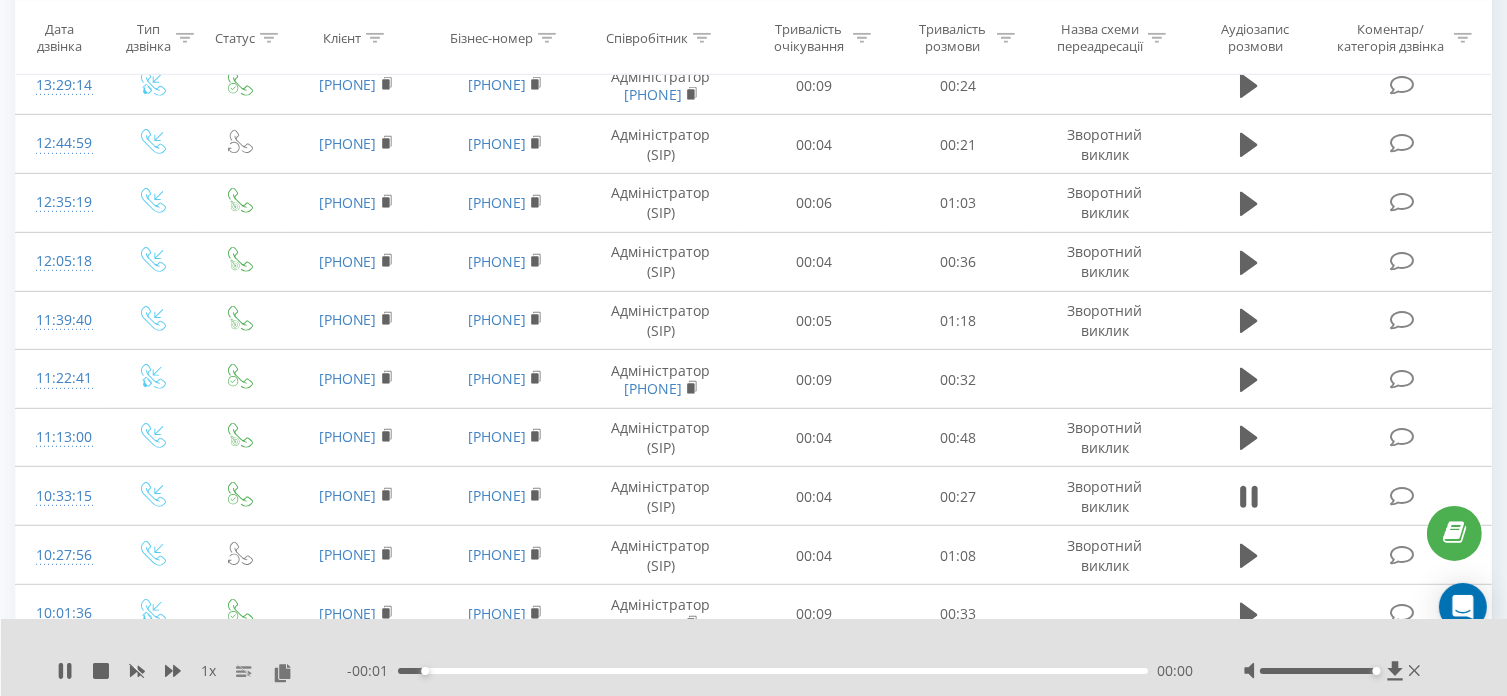 click on "-  00:01 00:01   00:00" at bounding box center (770, 671) 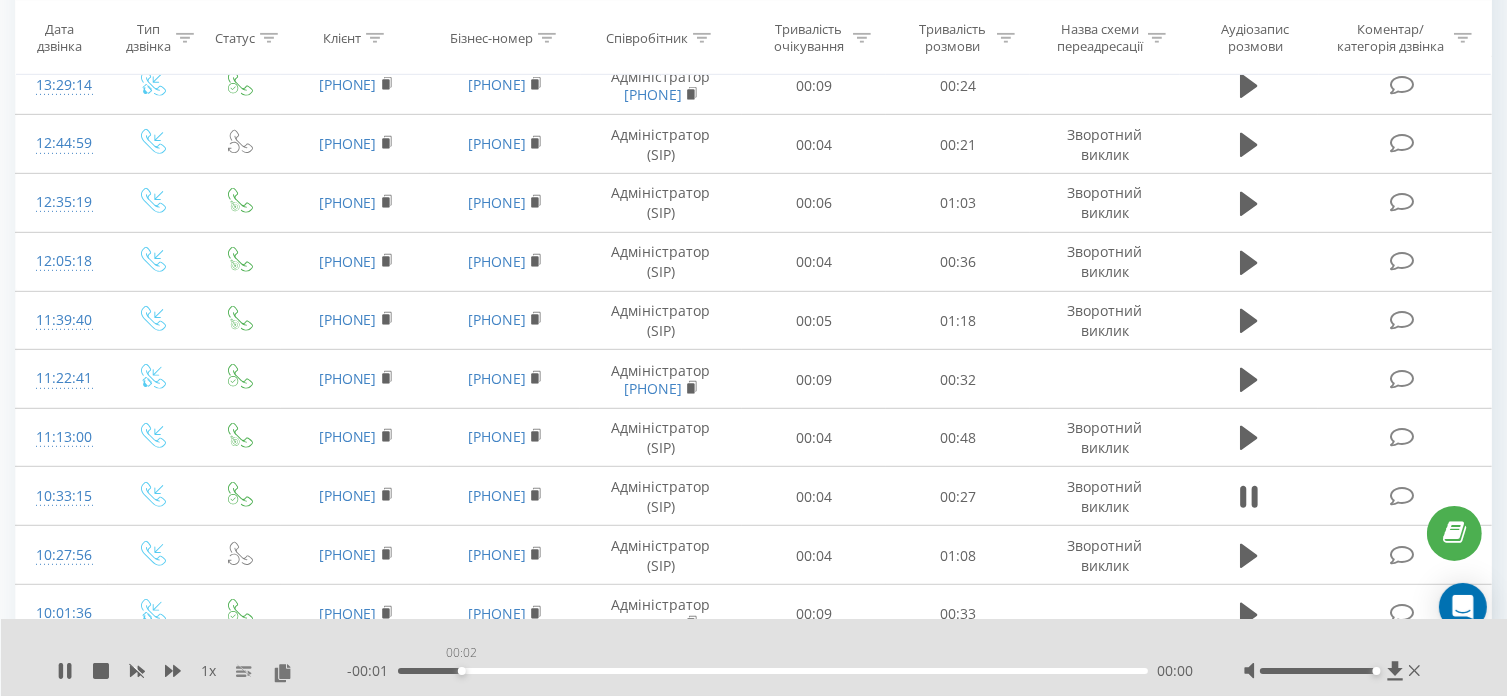 click on "00:02" at bounding box center [773, 671] 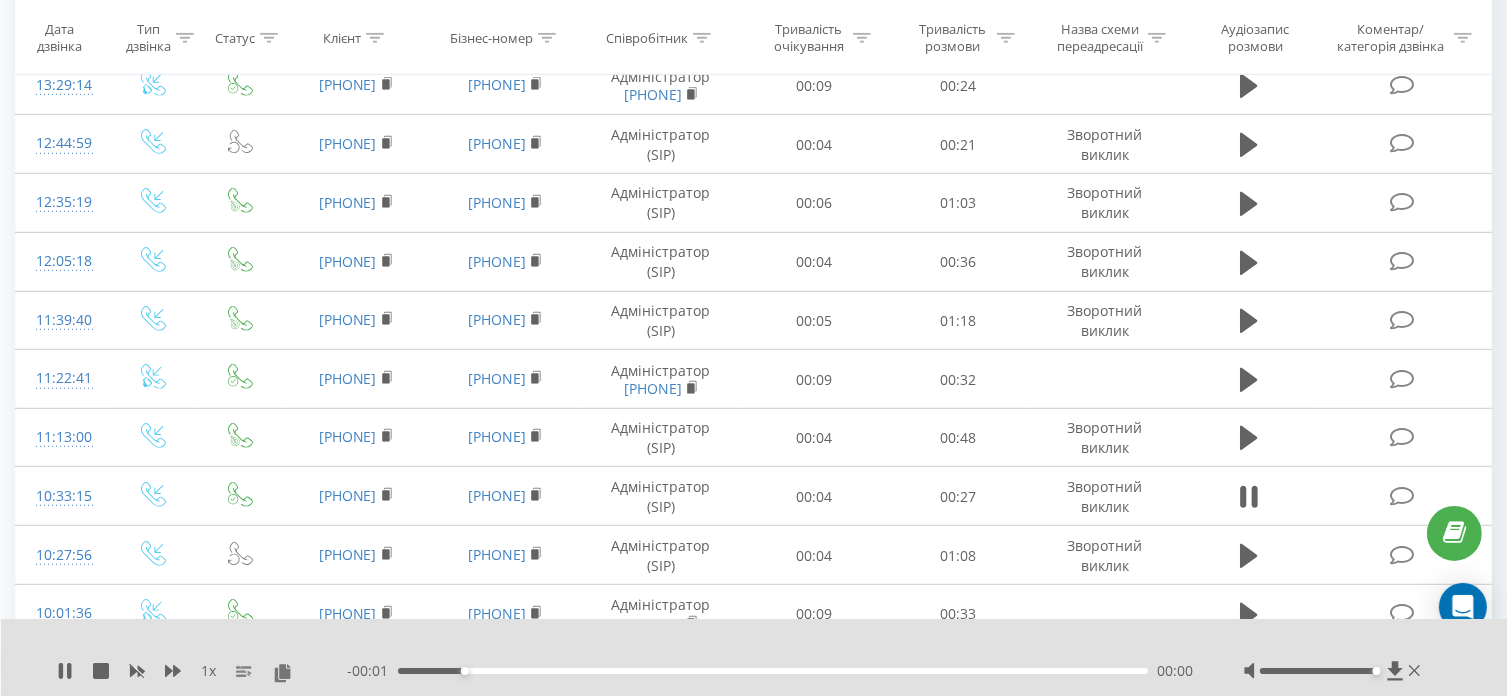 click on "00:07" at bounding box center (773, 671) 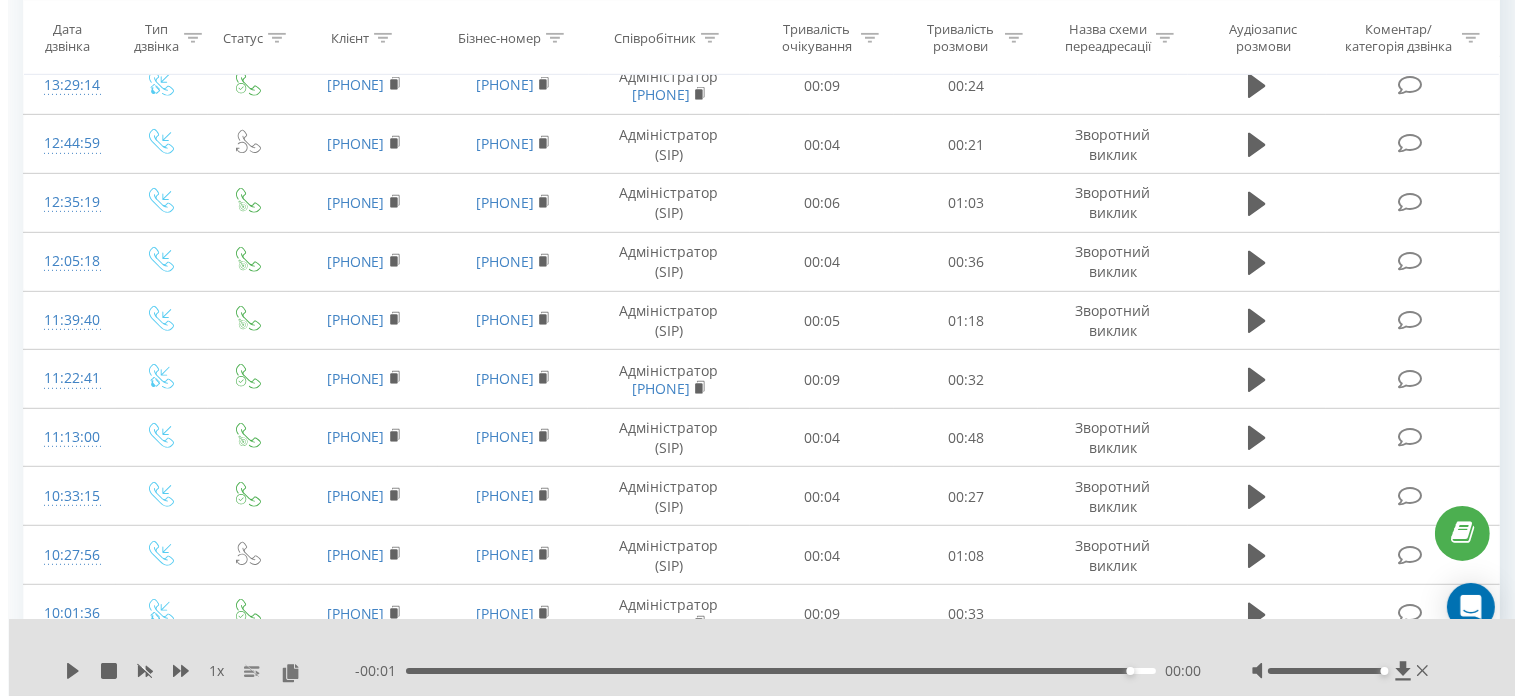 scroll, scrollTop: 0, scrollLeft: 0, axis: both 